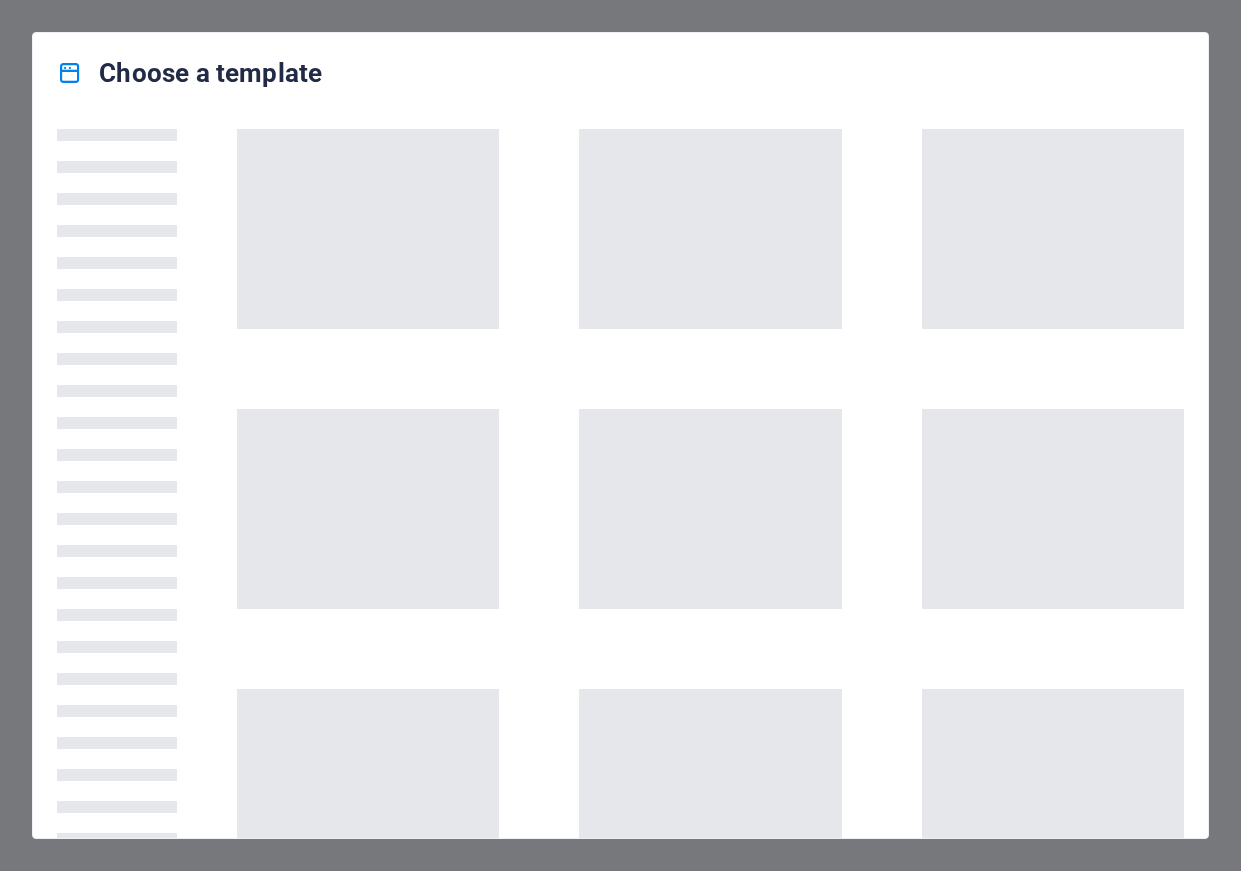 scroll, scrollTop: 0, scrollLeft: 0, axis: both 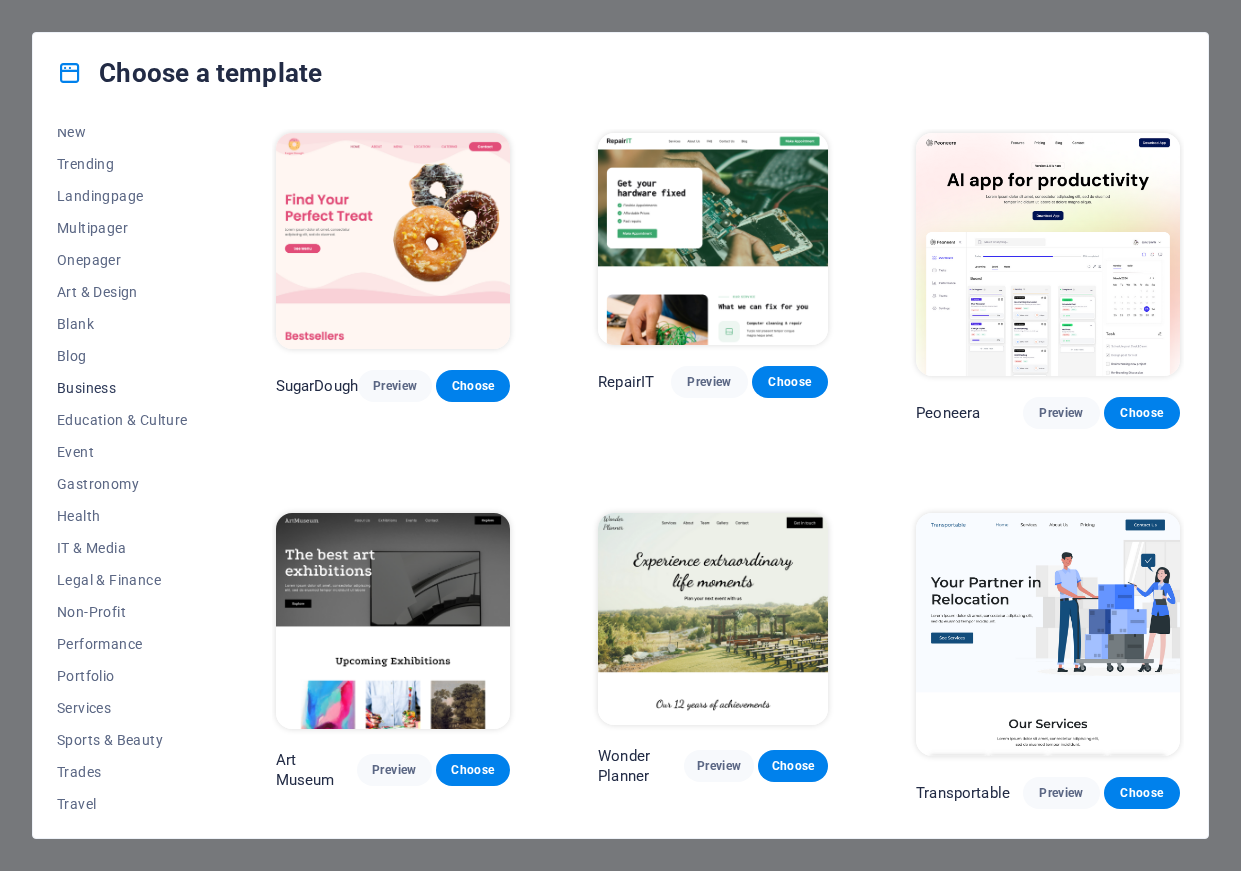 click on "Business" at bounding box center (122, 388) 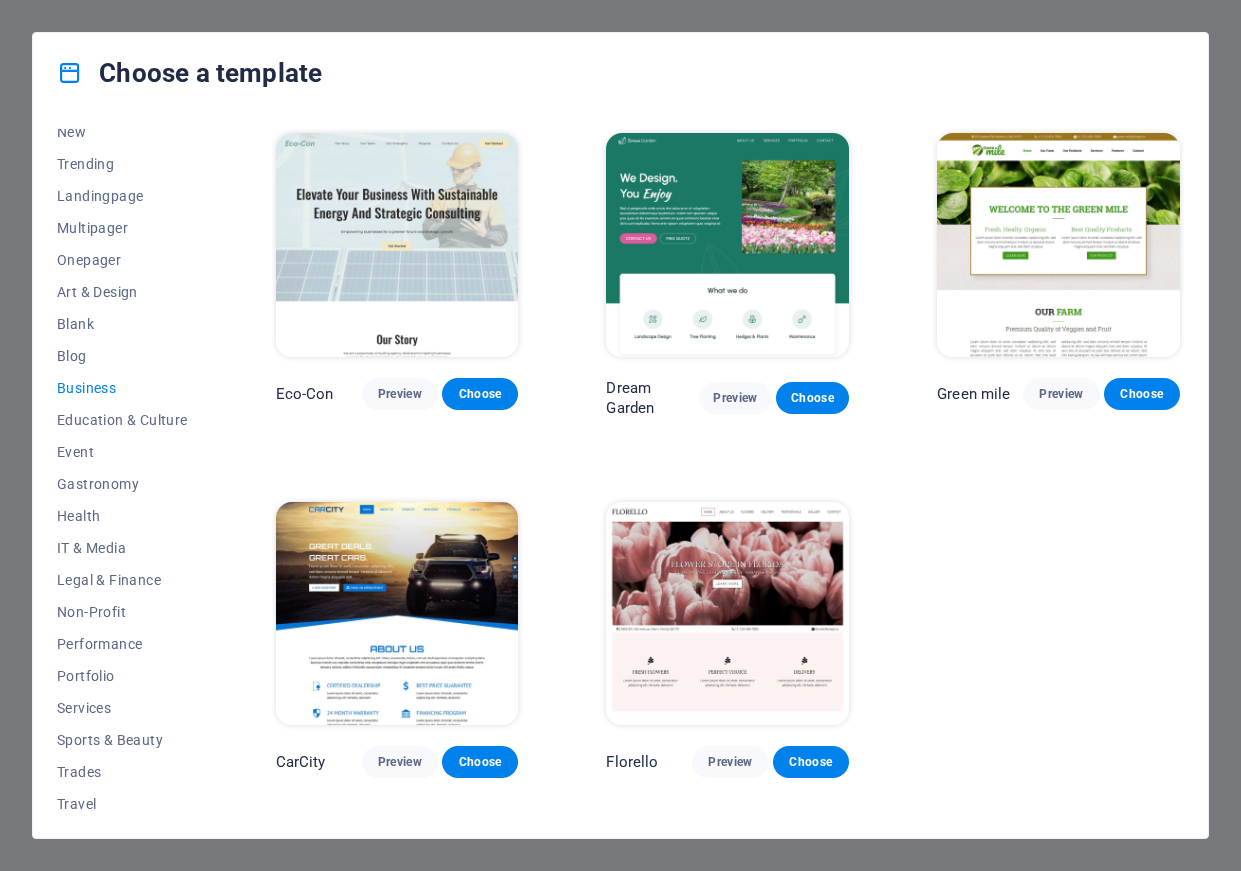 click at bounding box center [397, 245] 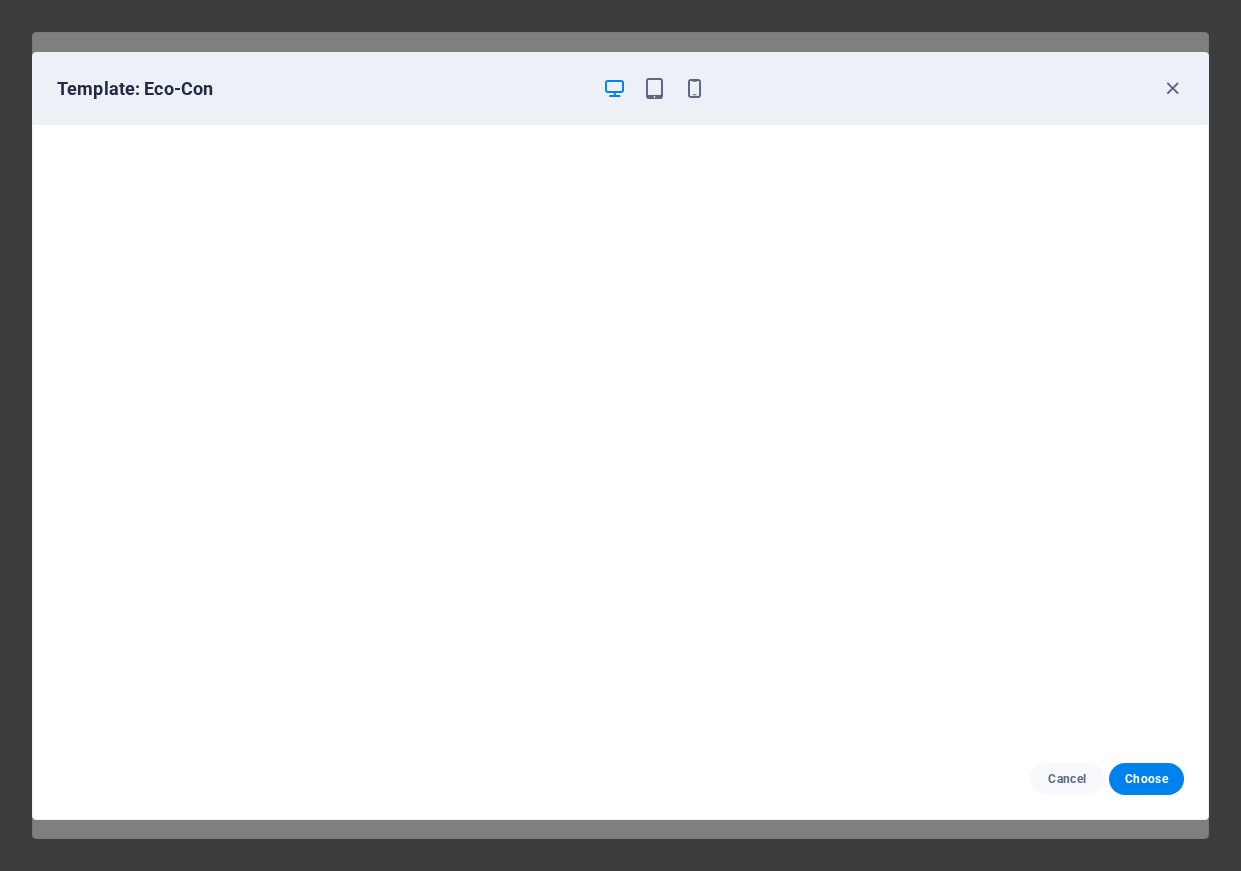 scroll, scrollTop: 4, scrollLeft: 0, axis: vertical 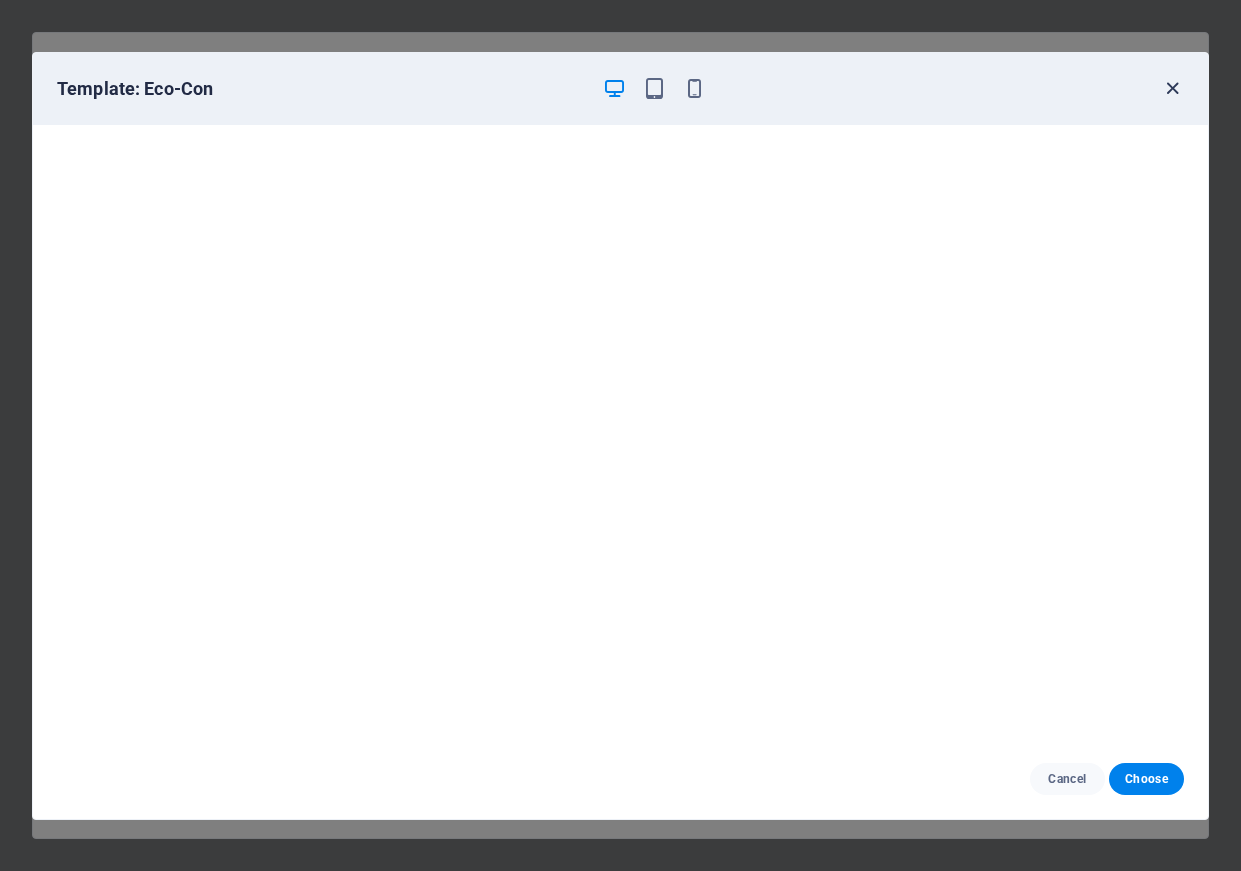 click at bounding box center (1172, 88) 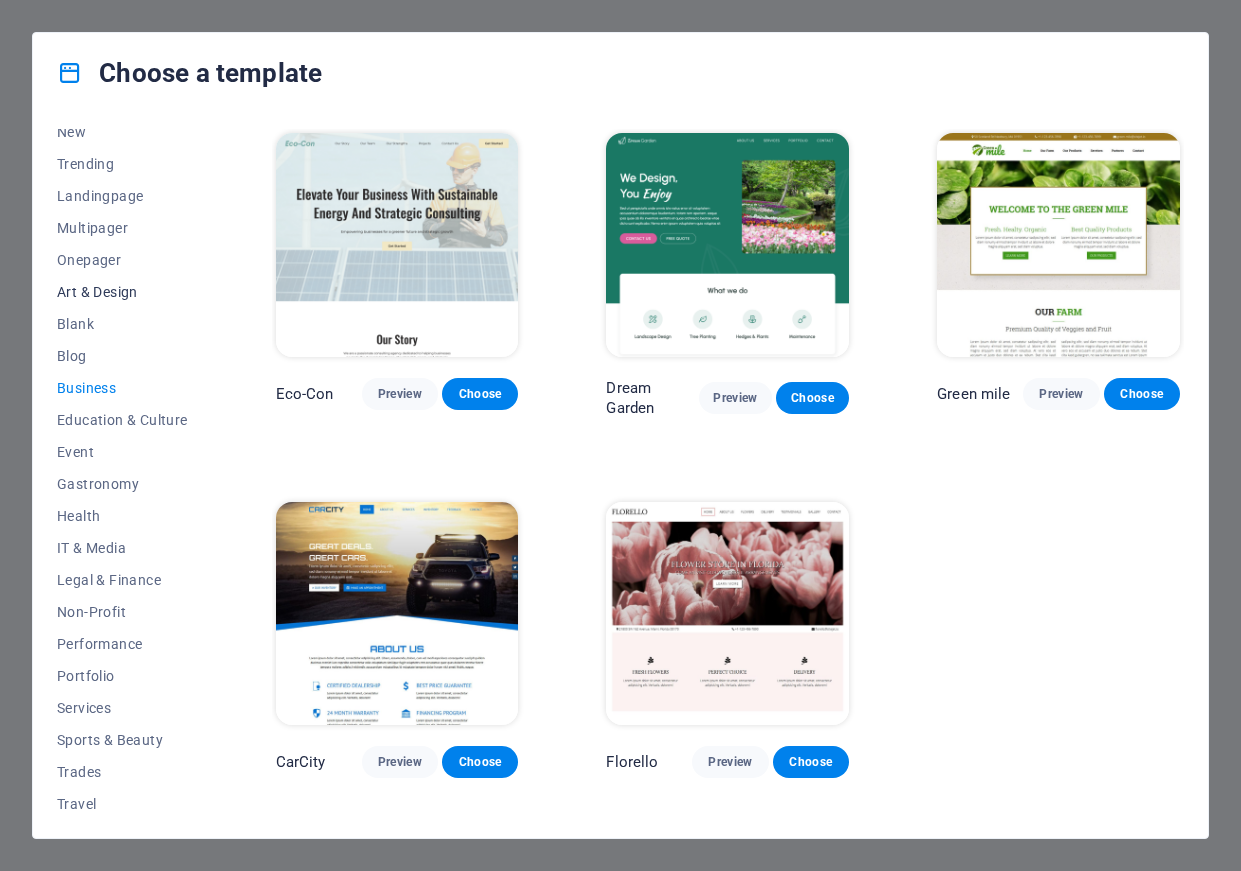 click on "Art & Design" at bounding box center (122, 292) 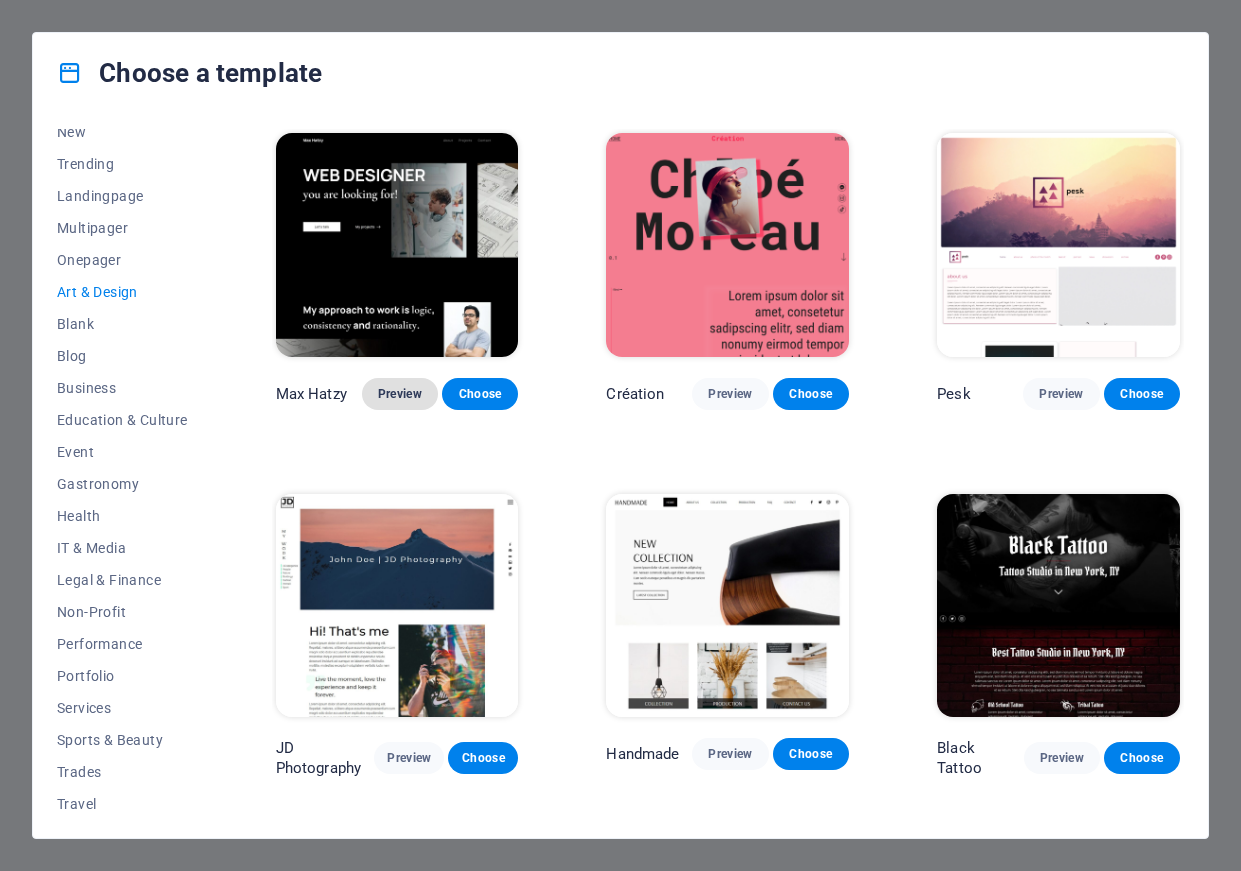 click on "Preview" at bounding box center [400, 394] 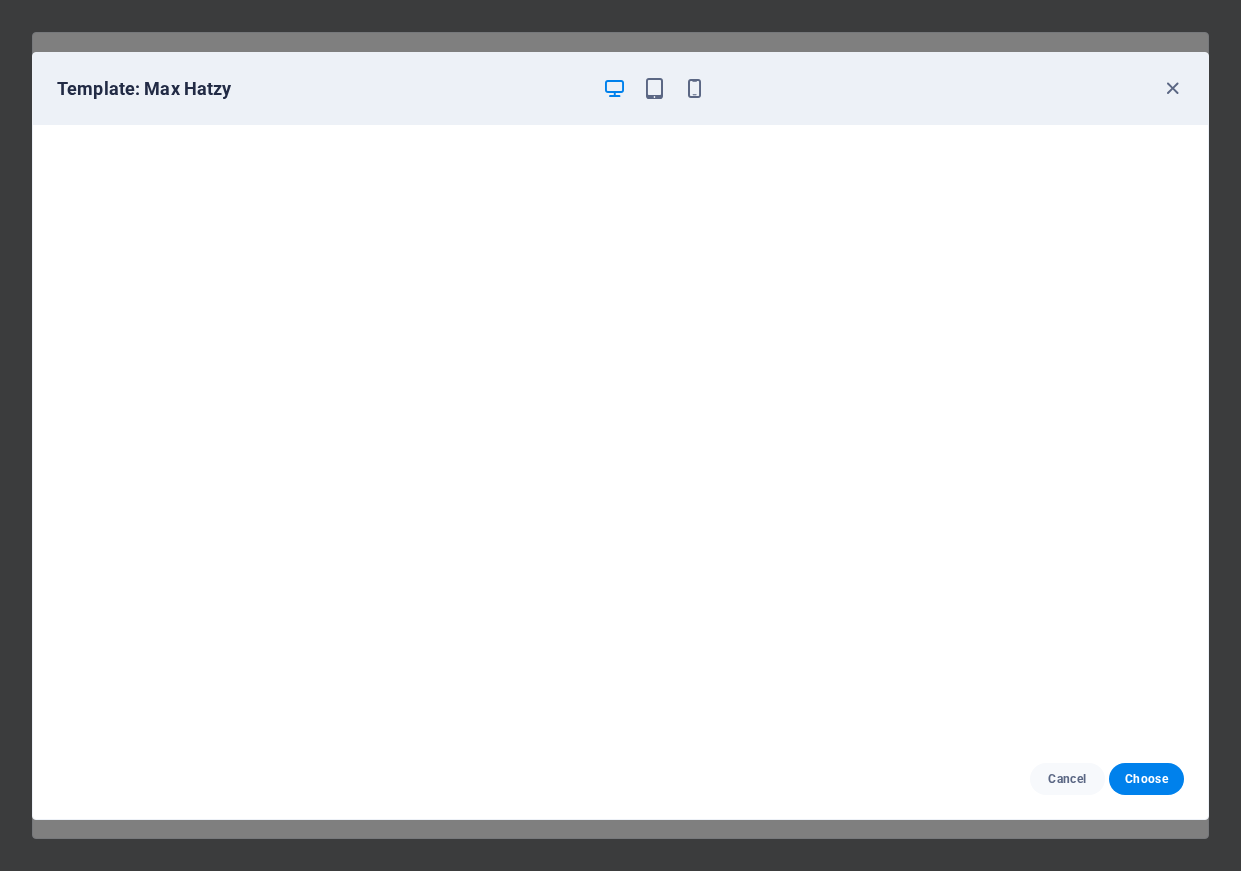 scroll, scrollTop: 4, scrollLeft: 0, axis: vertical 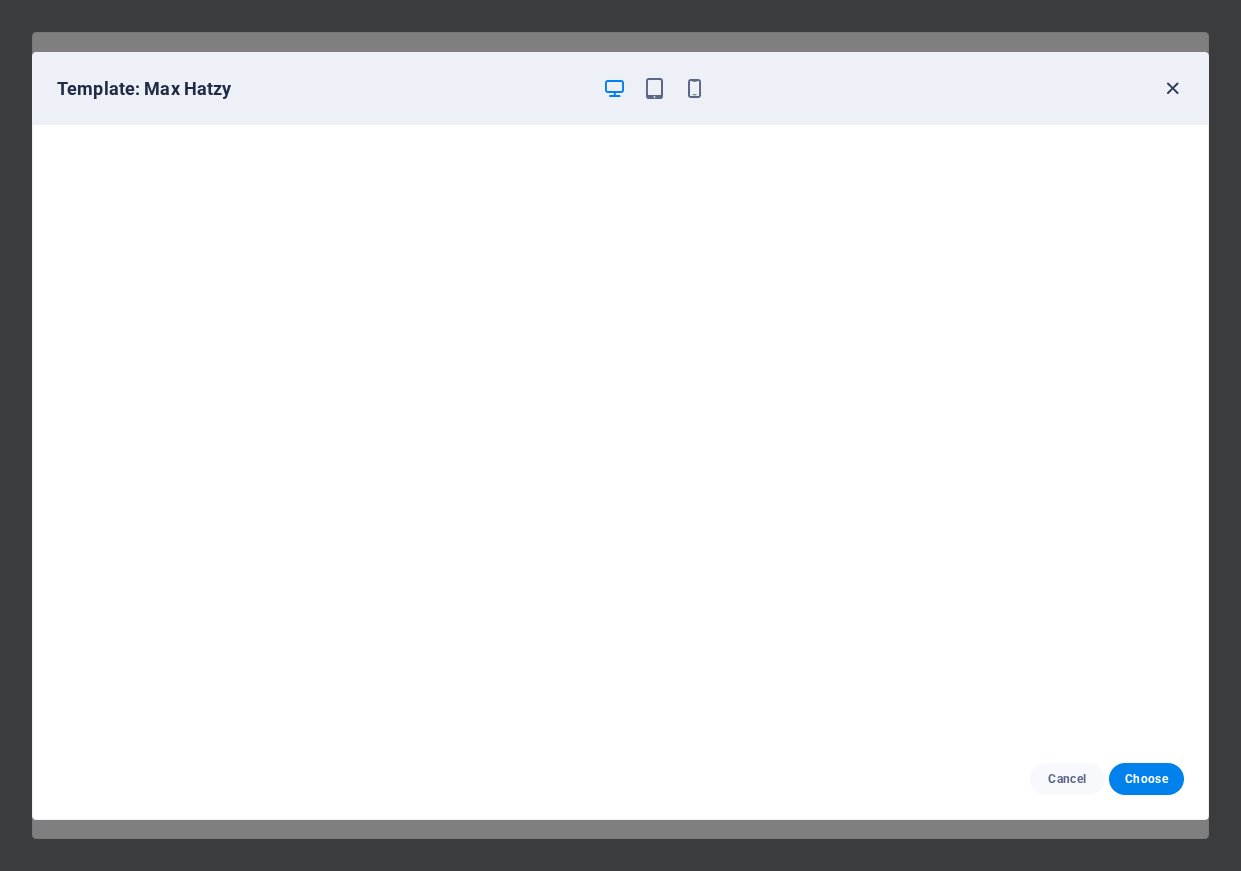 click at bounding box center (1172, 88) 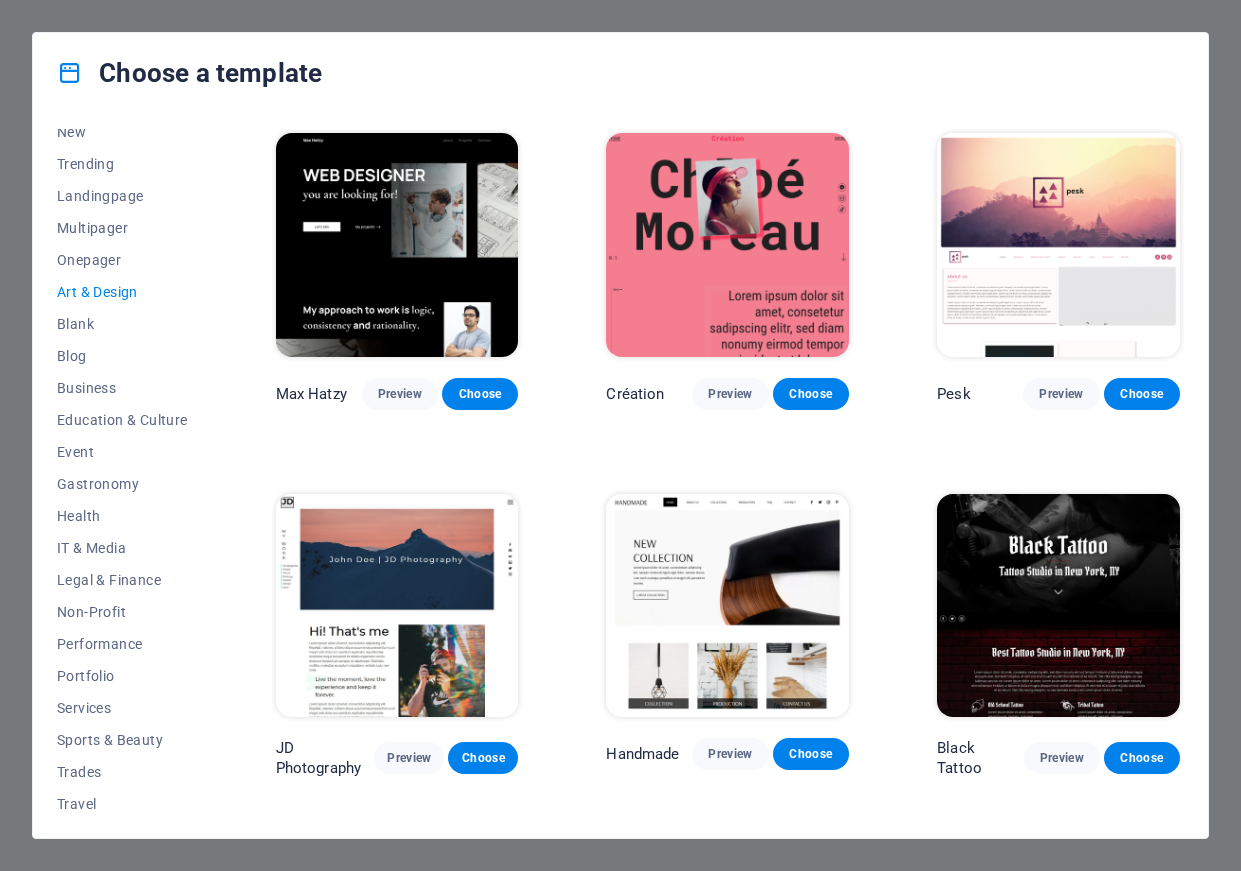 click at bounding box center [1058, 245] 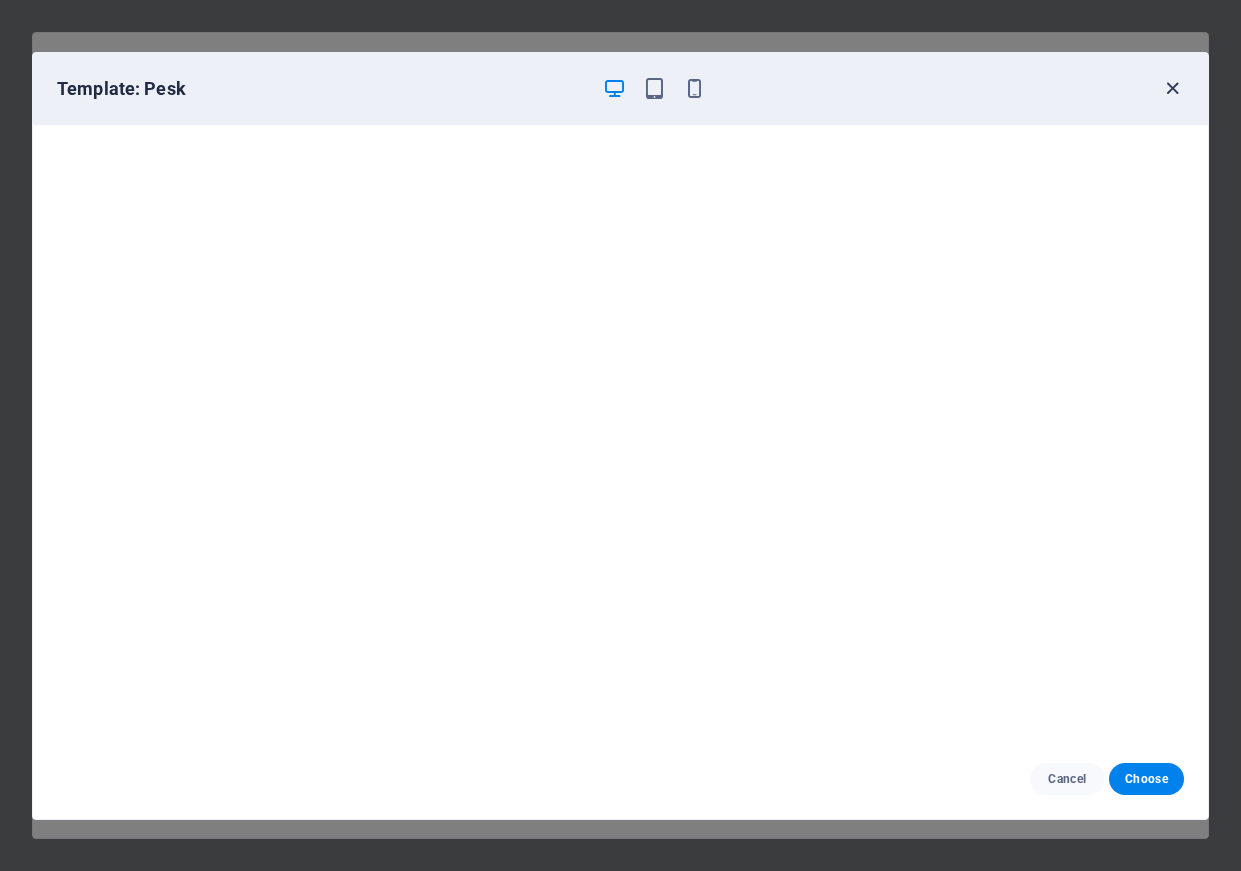 click at bounding box center [1172, 88] 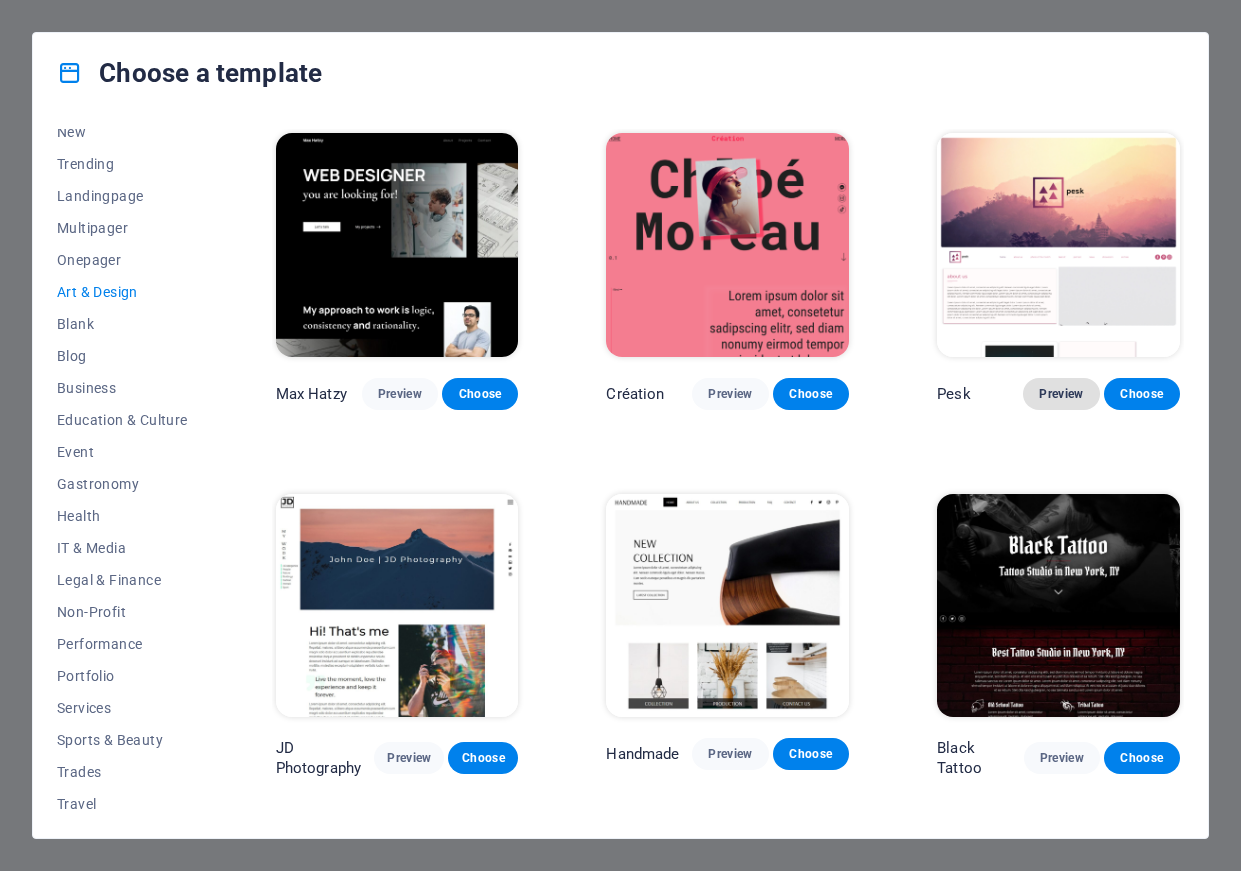 click on "Preview" at bounding box center (1061, 394) 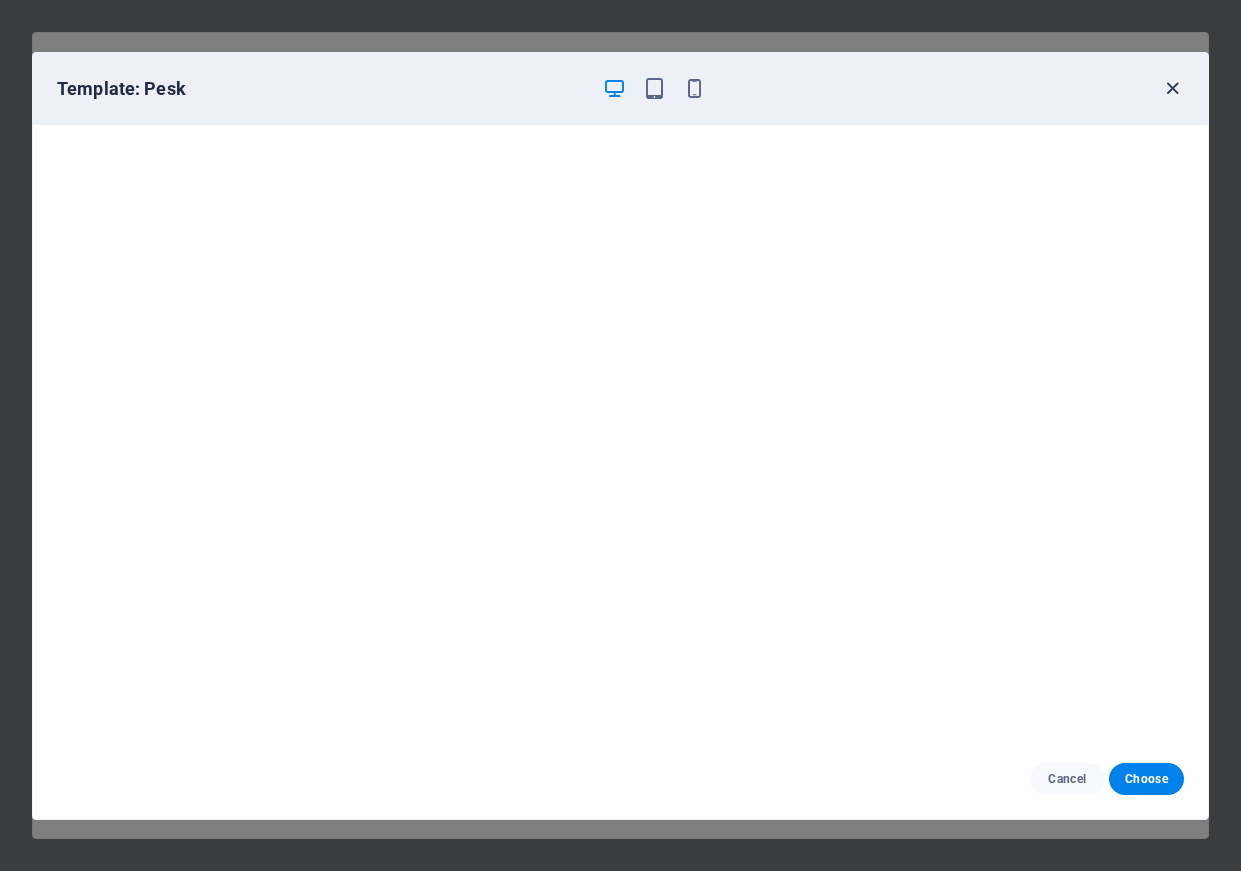 click at bounding box center (1172, 88) 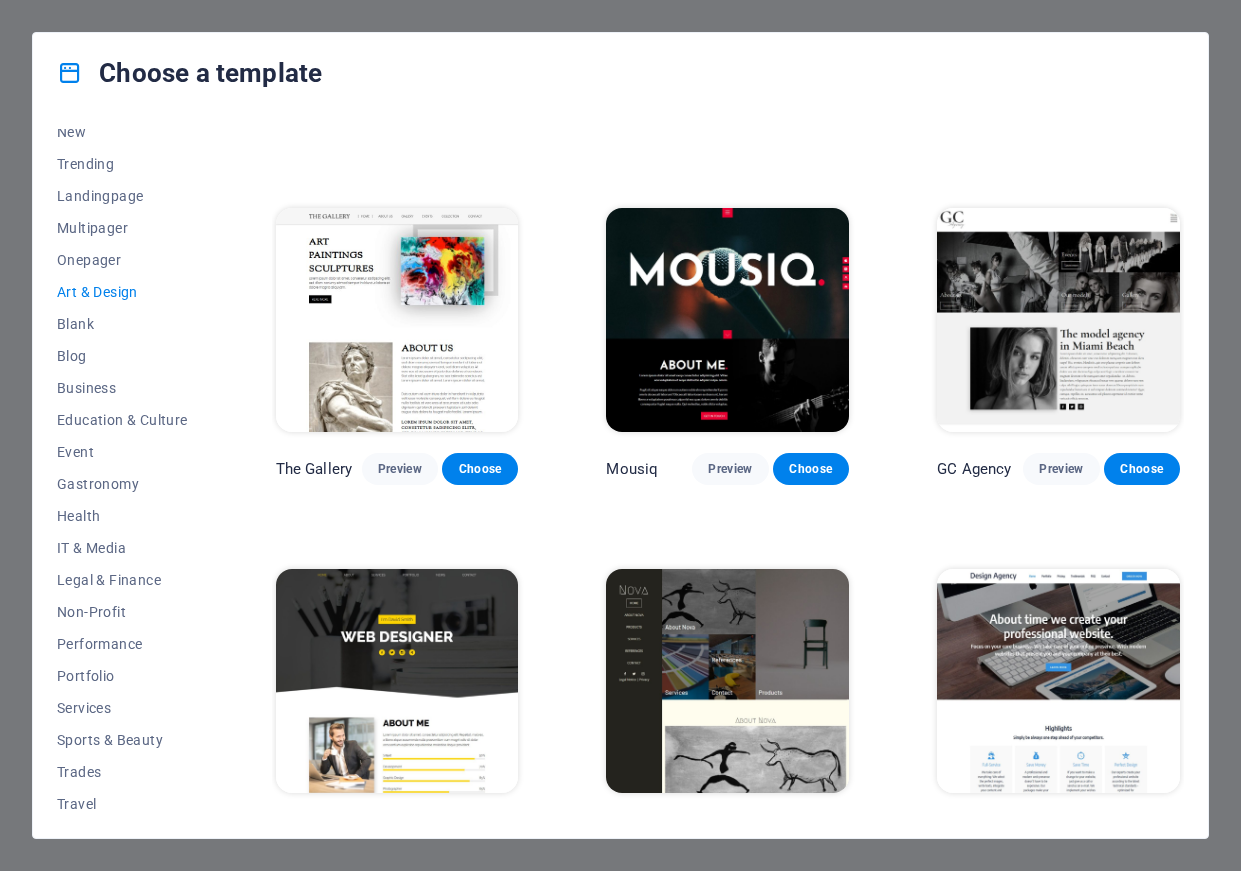 scroll, scrollTop: 659, scrollLeft: 0, axis: vertical 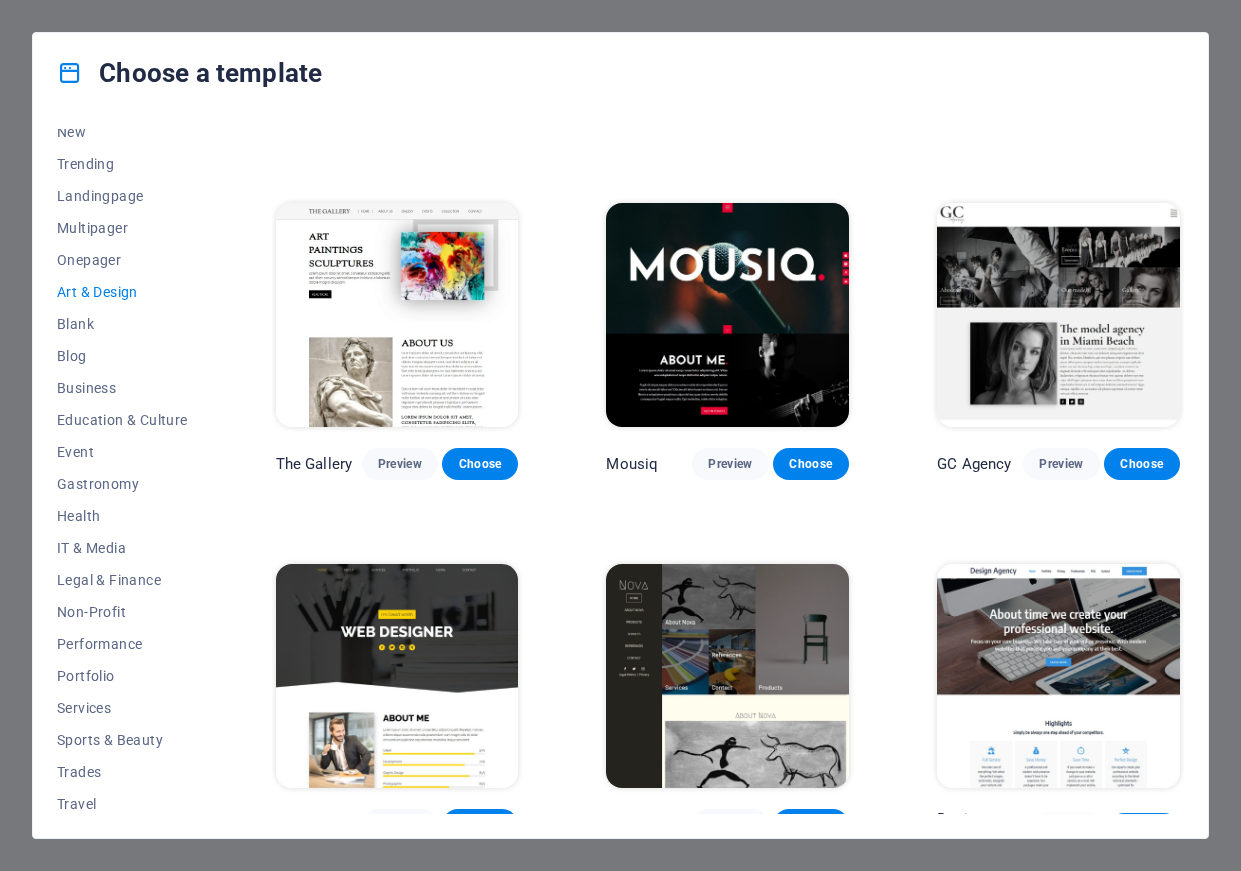 click at bounding box center (397, 315) 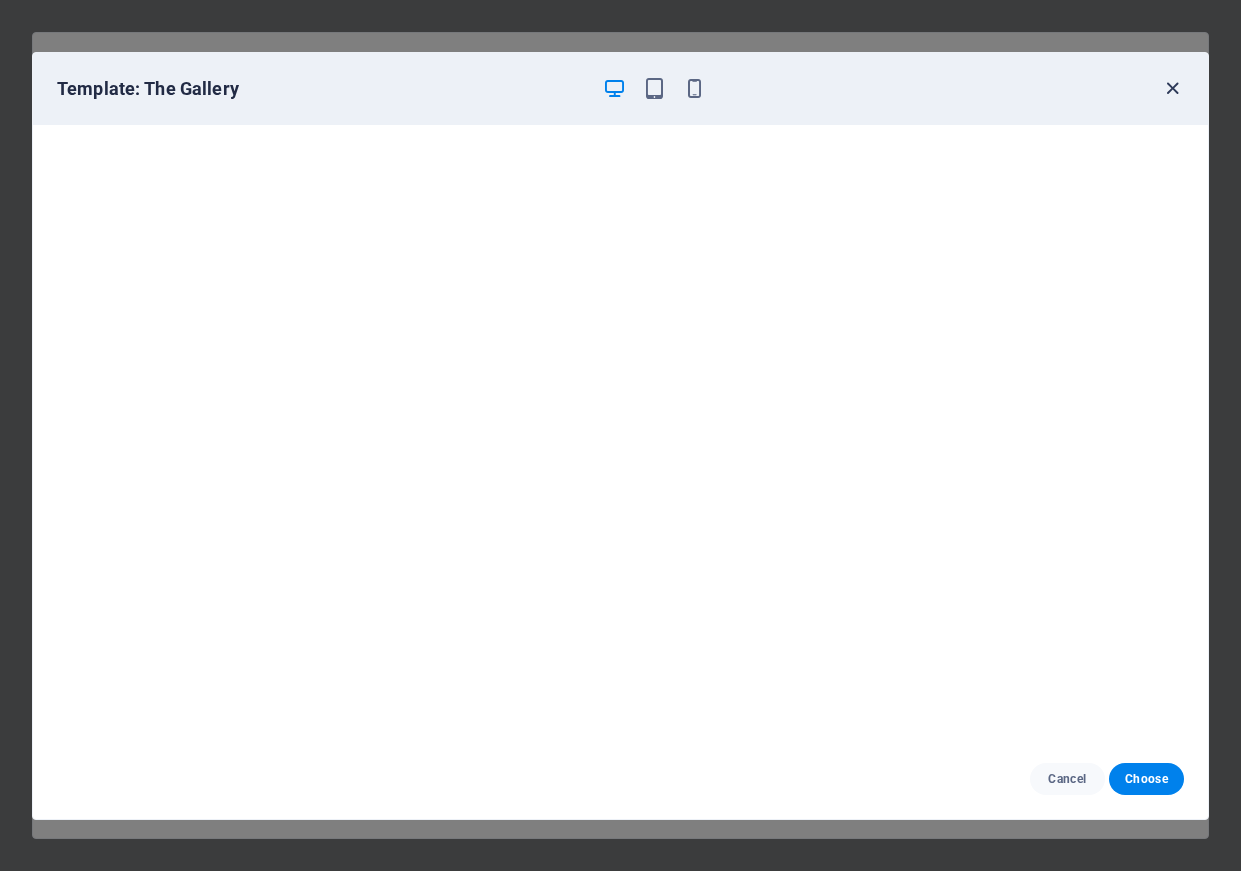 click at bounding box center (1172, 88) 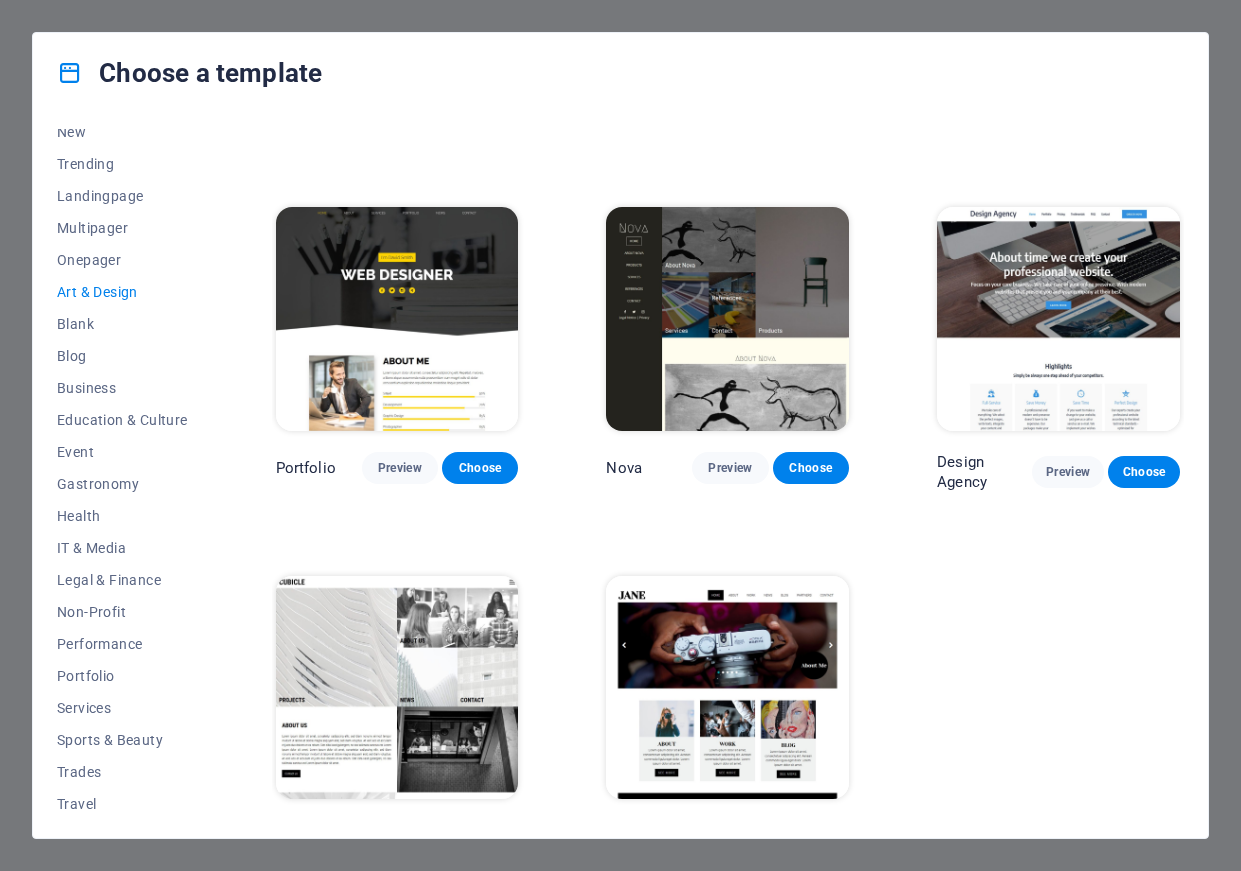 scroll, scrollTop: 1041, scrollLeft: 0, axis: vertical 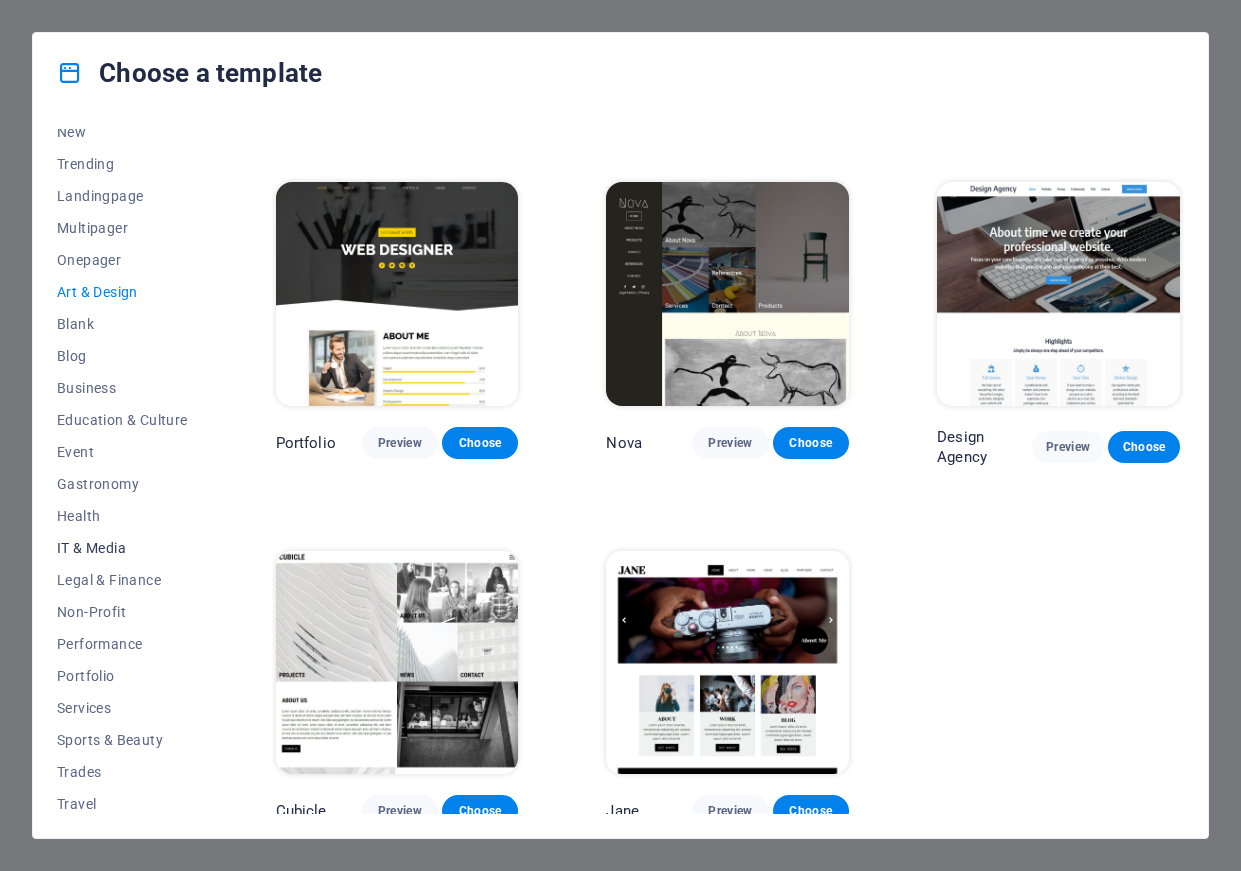 click on "IT & Media" at bounding box center [122, 548] 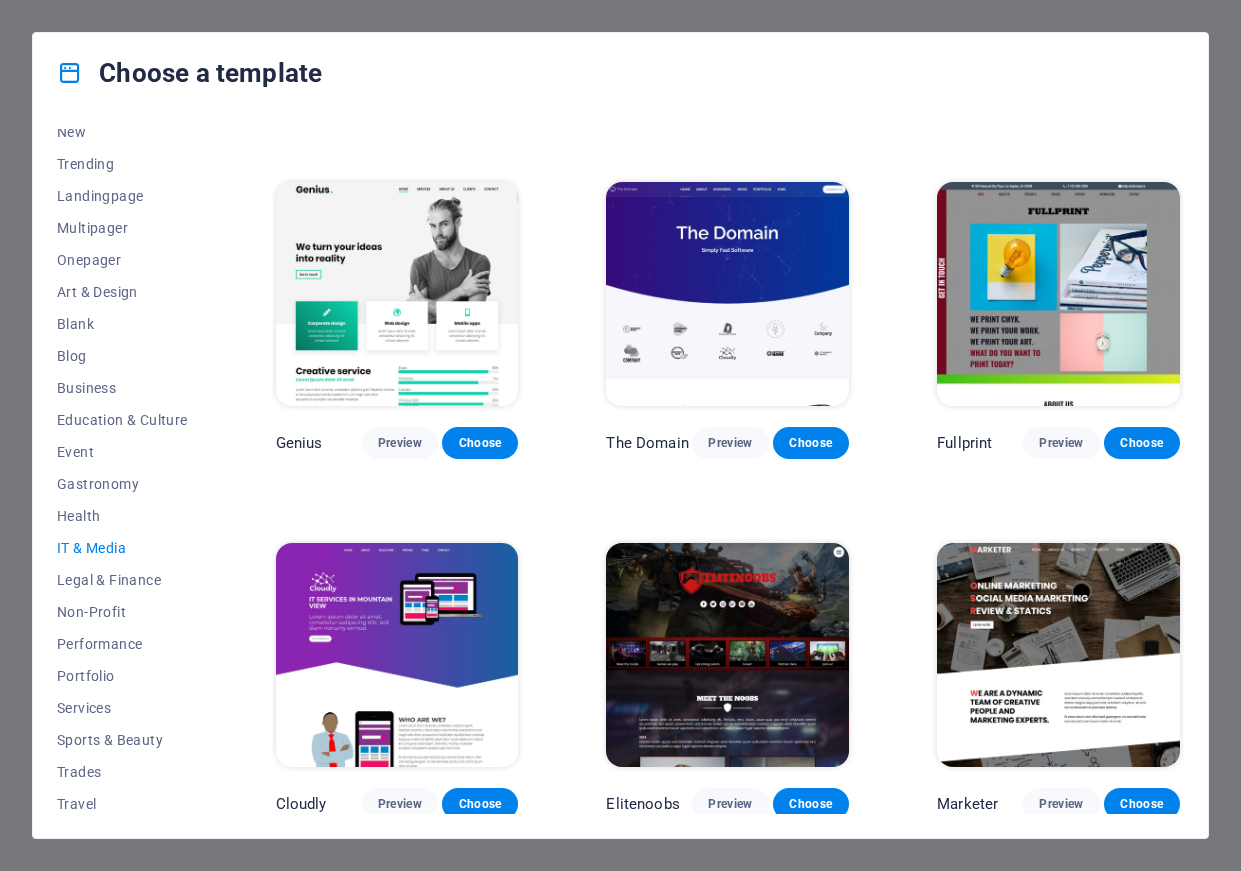 scroll, scrollTop: 691, scrollLeft: 0, axis: vertical 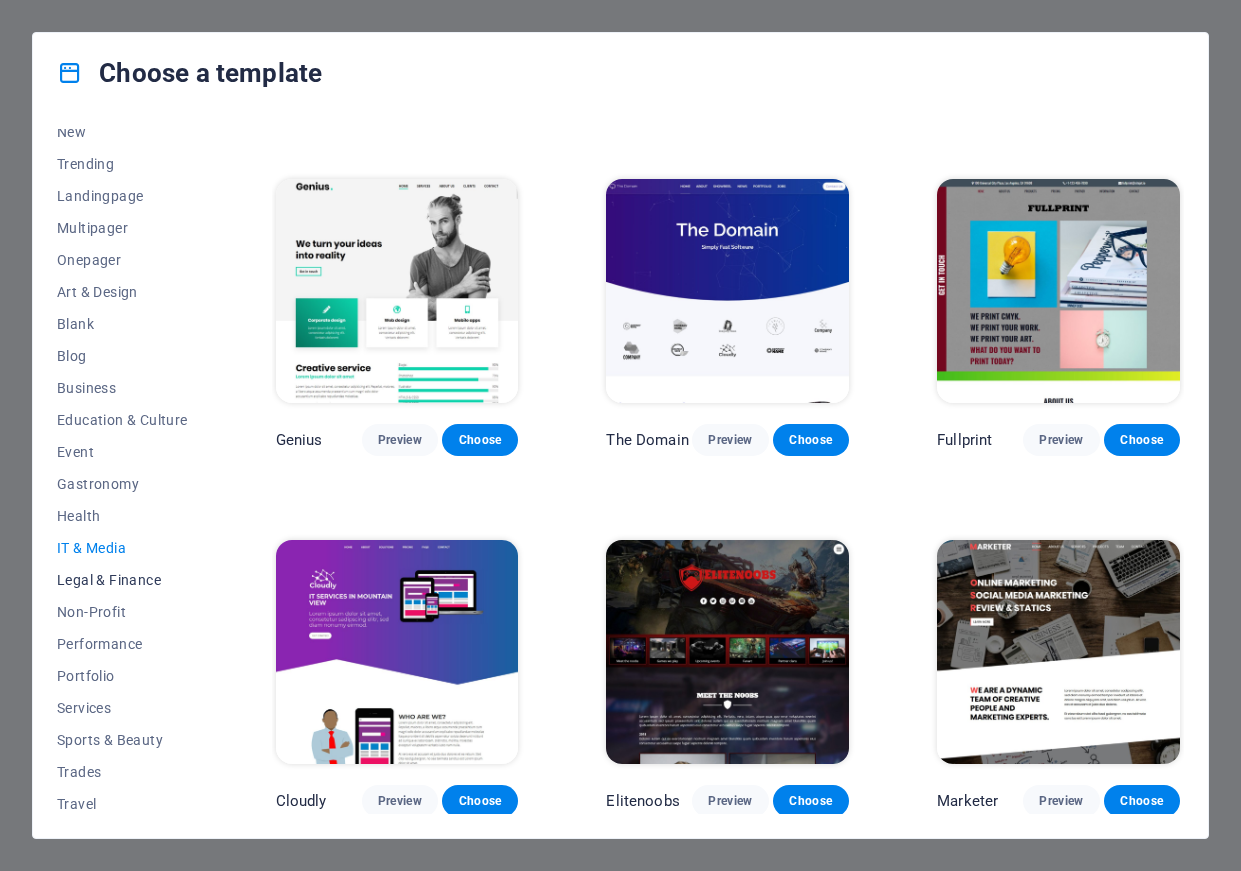 click on "Legal & Finance" at bounding box center [122, 580] 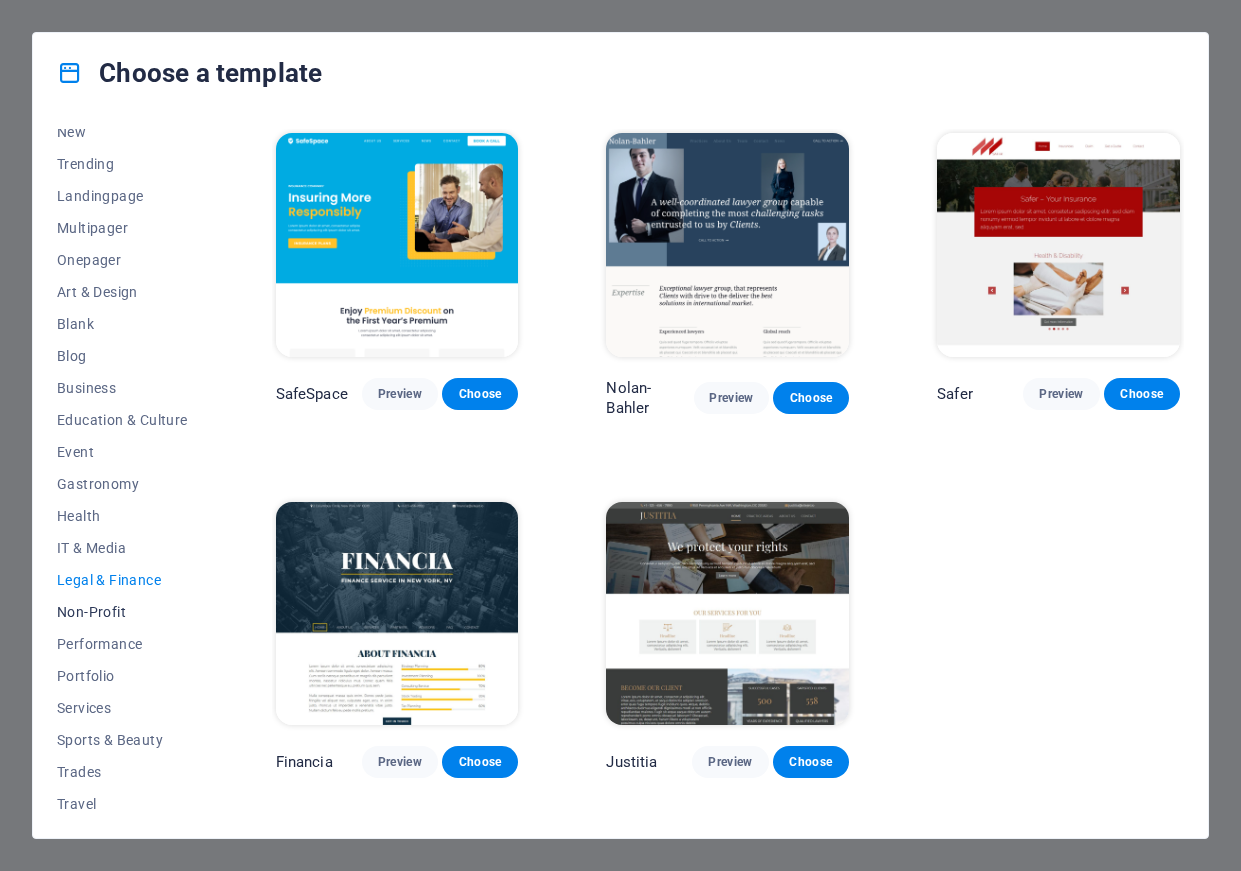 click on "Non-Profit" at bounding box center [122, 612] 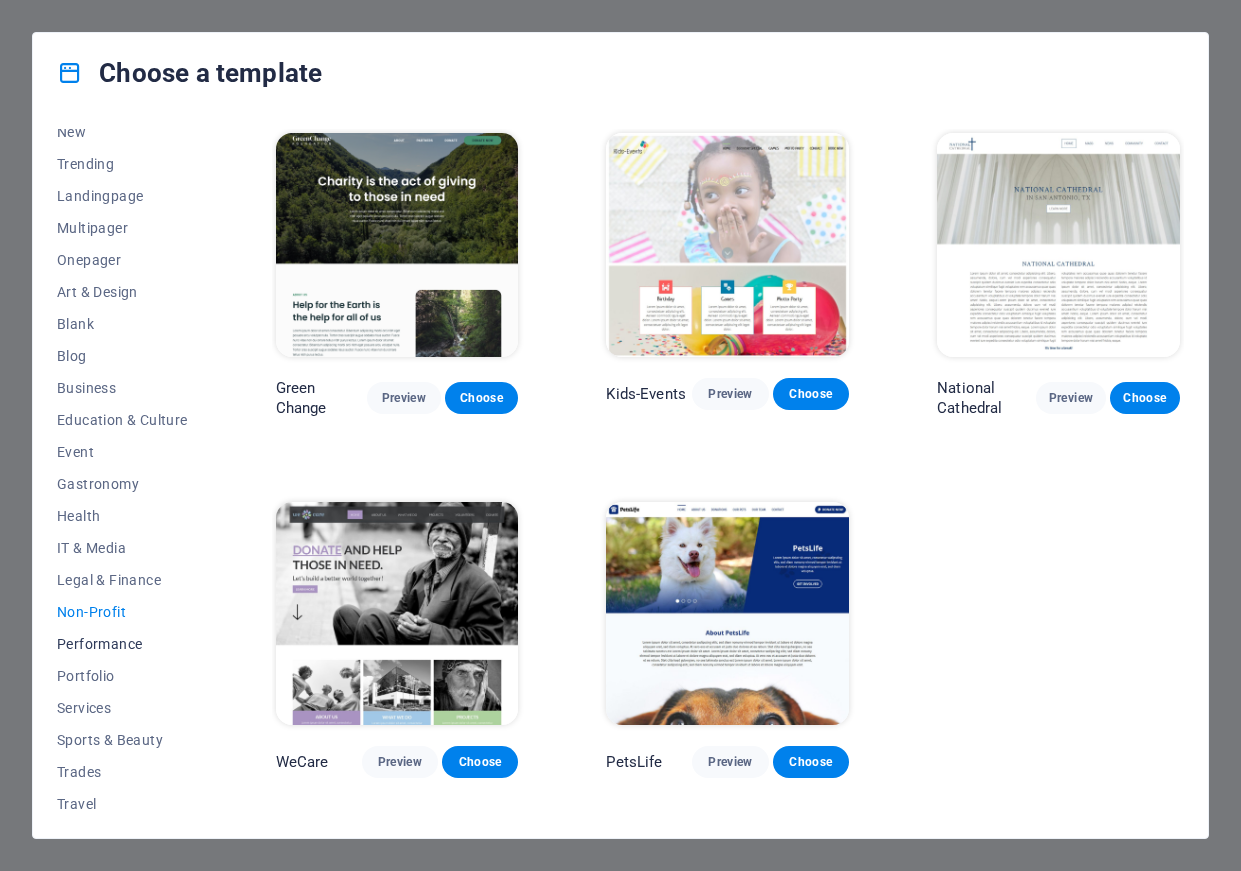 click on "Performance" at bounding box center [122, 644] 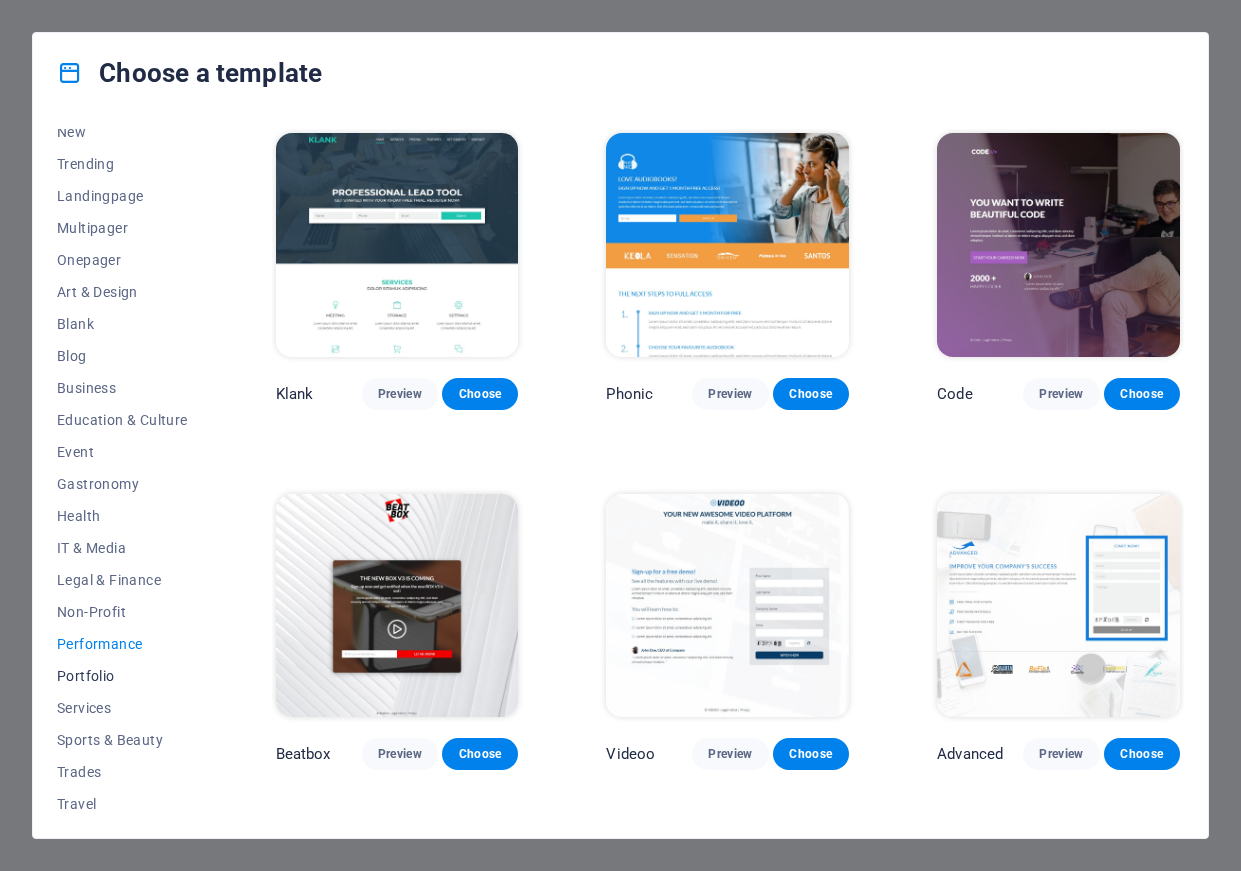 click on "Portfolio" at bounding box center [122, 676] 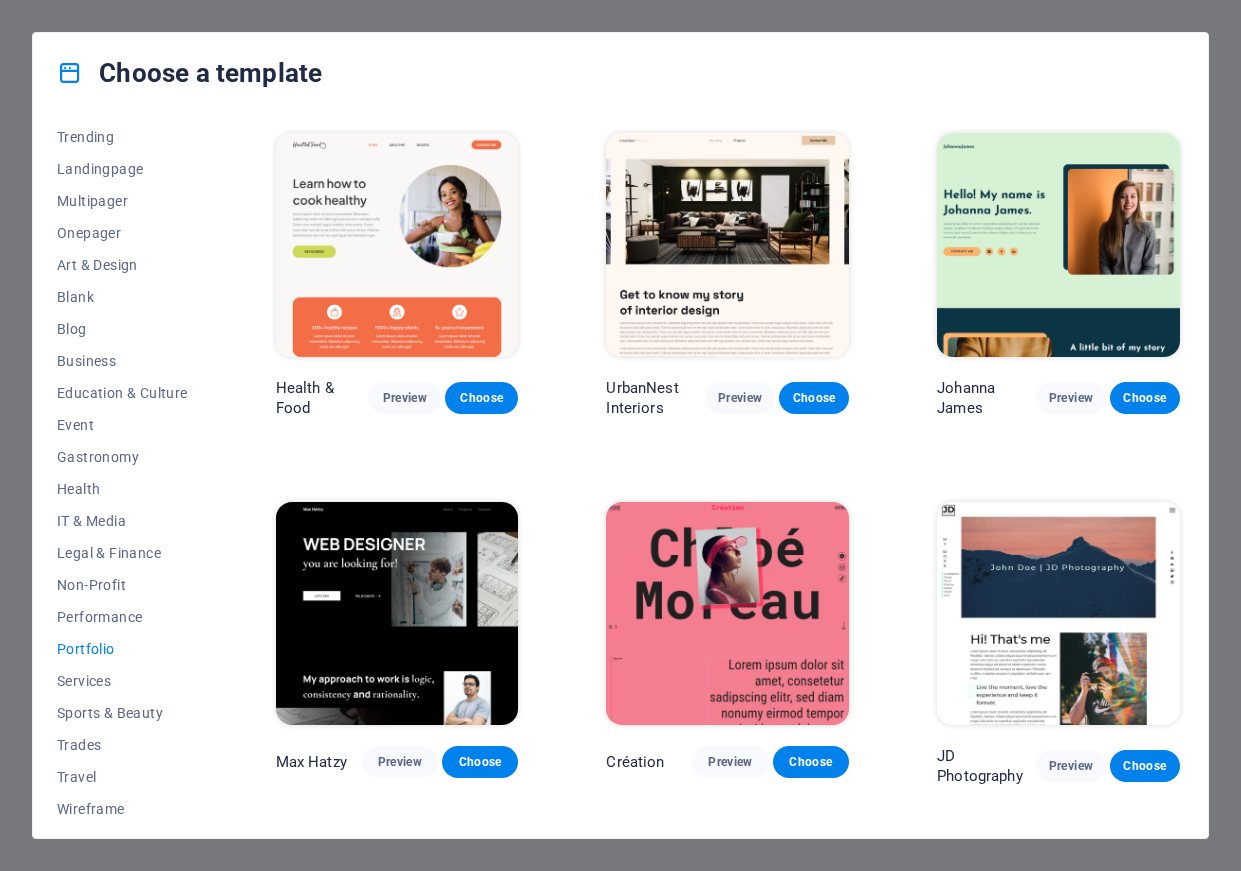 scroll, scrollTop: 115, scrollLeft: 0, axis: vertical 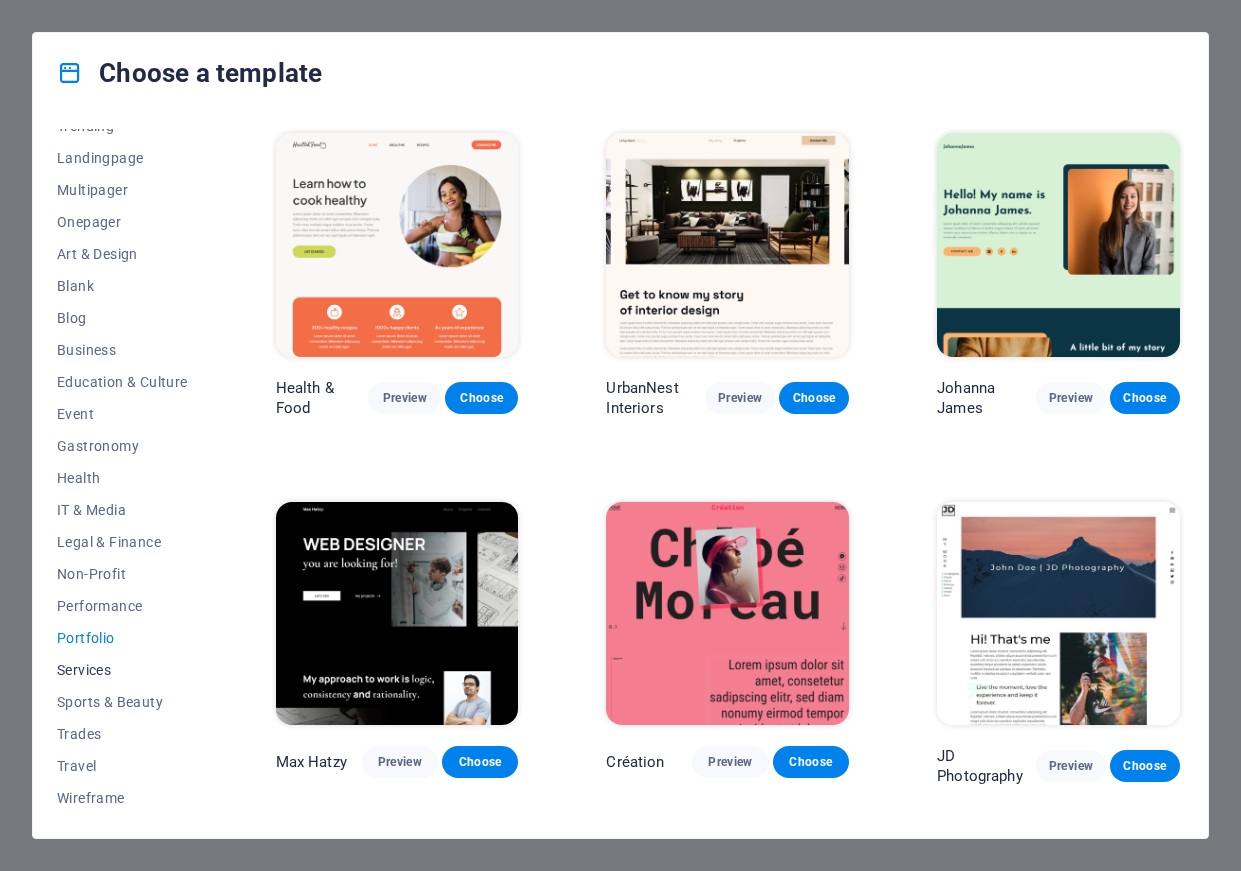 click on "Services" at bounding box center [122, 670] 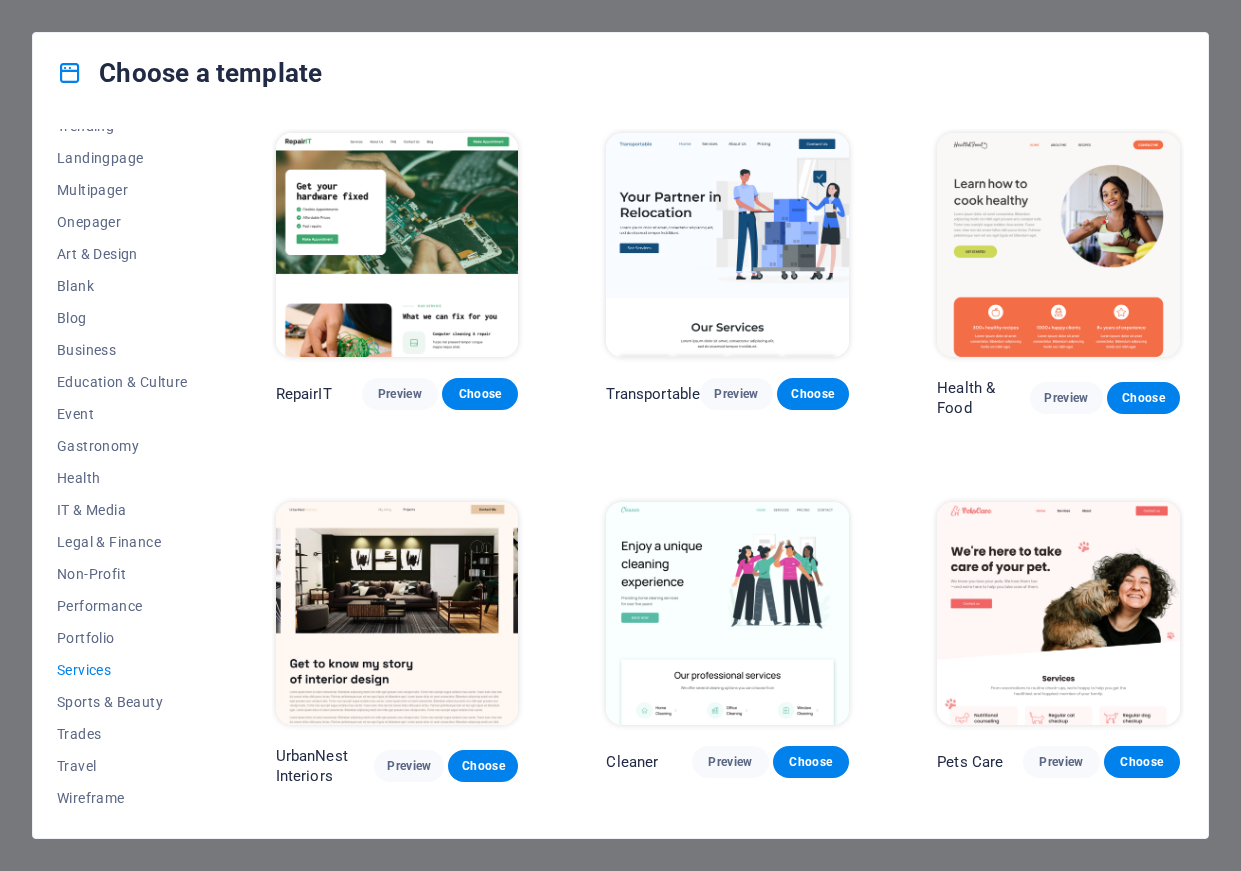 click on "Services" at bounding box center [122, 670] 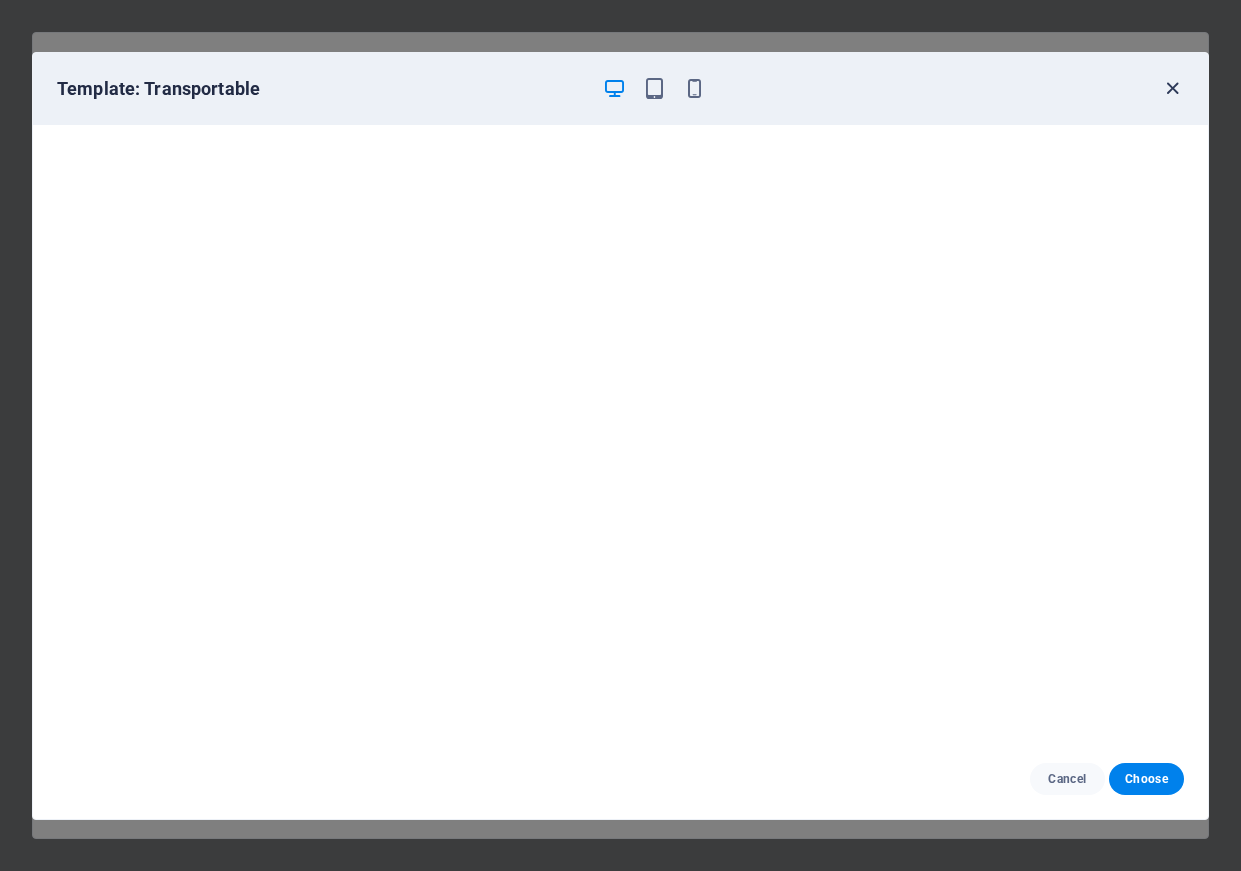 click at bounding box center (1172, 88) 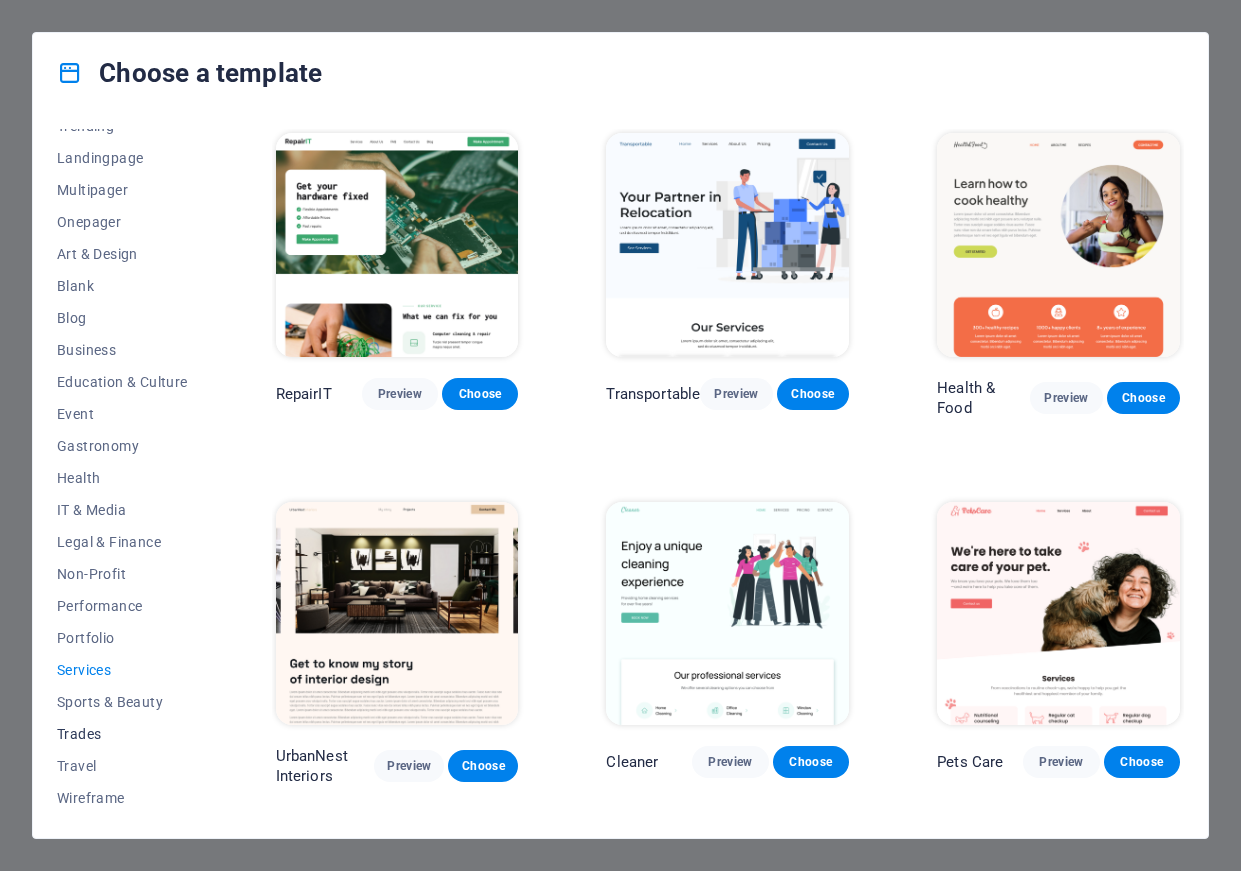 click on "Trades" at bounding box center [122, 734] 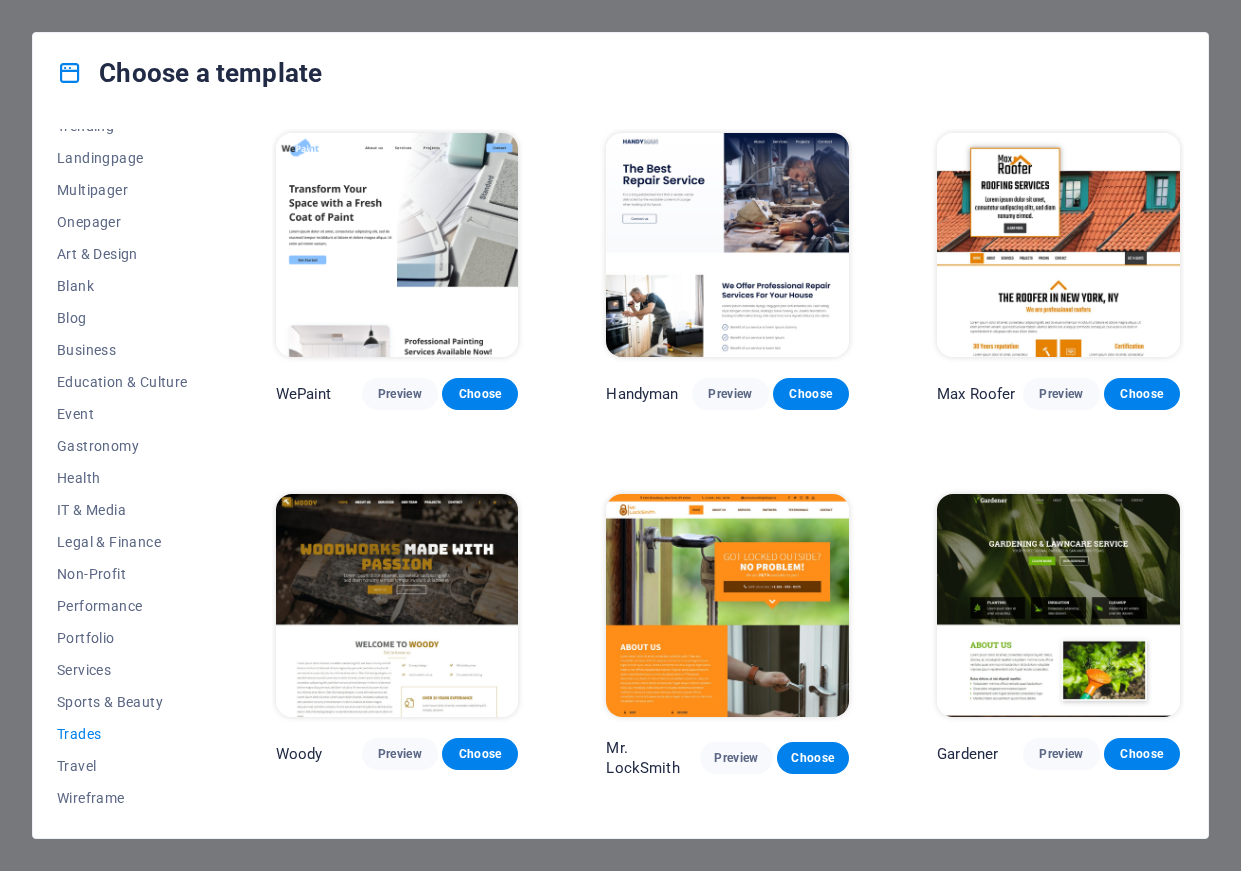click at bounding box center [397, 245] 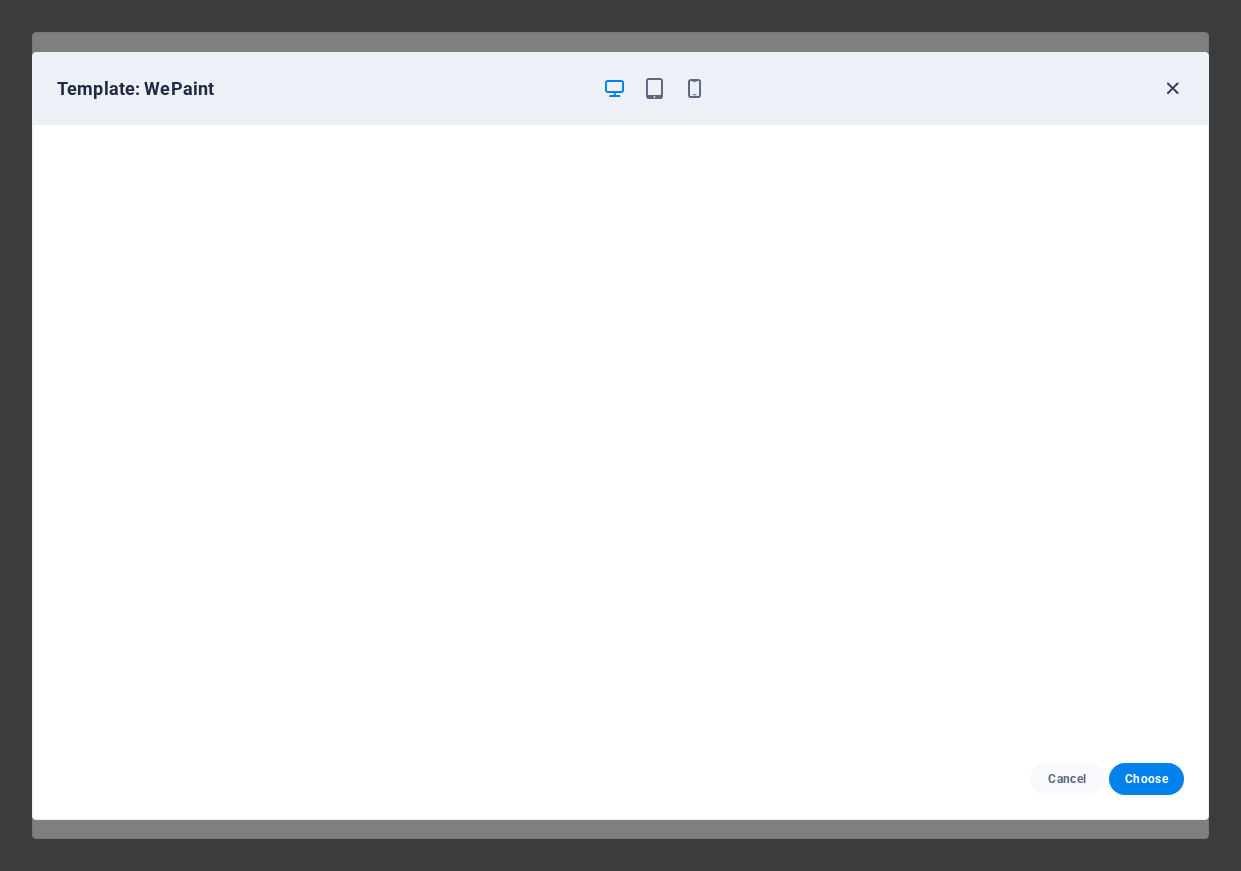 click at bounding box center (1172, 88) 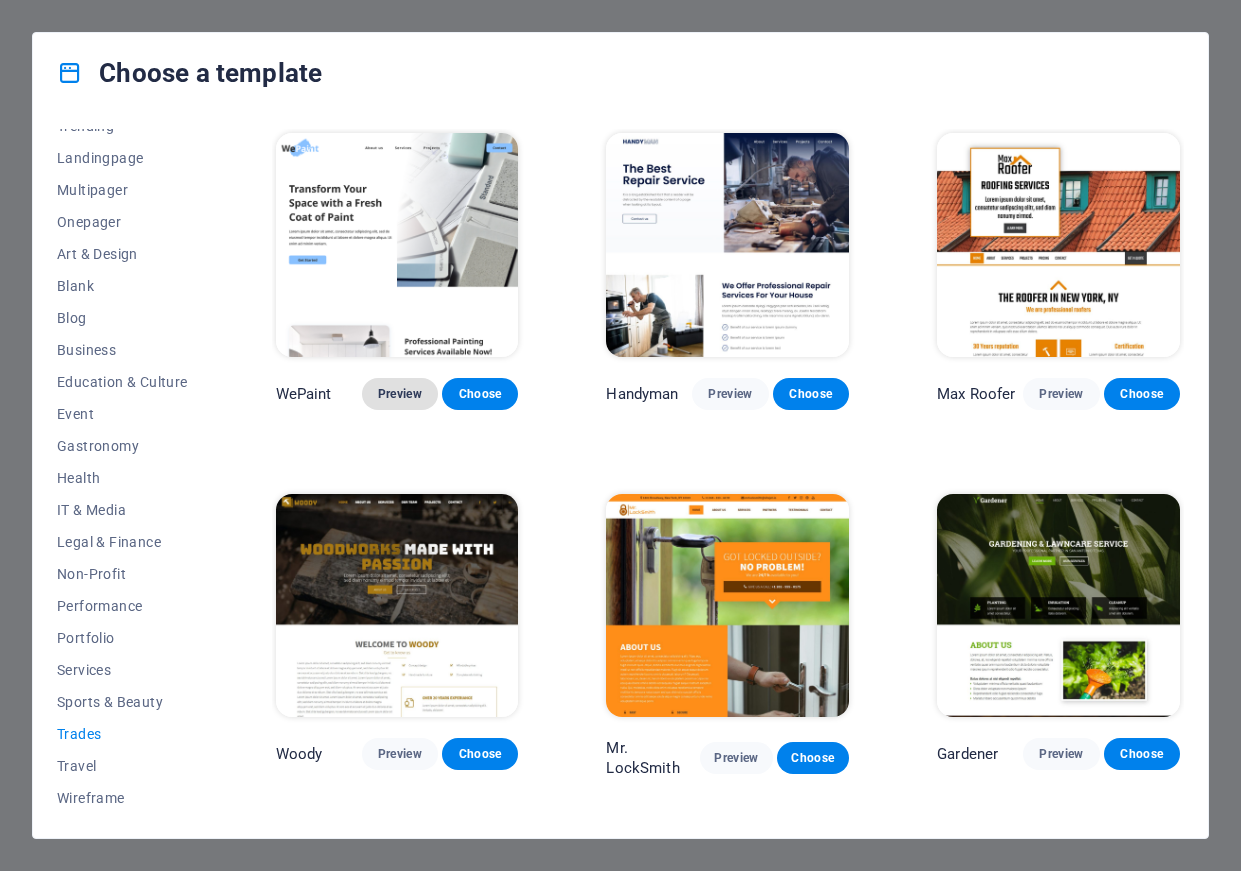 click on "Preview" at bounding box center [400, 394] 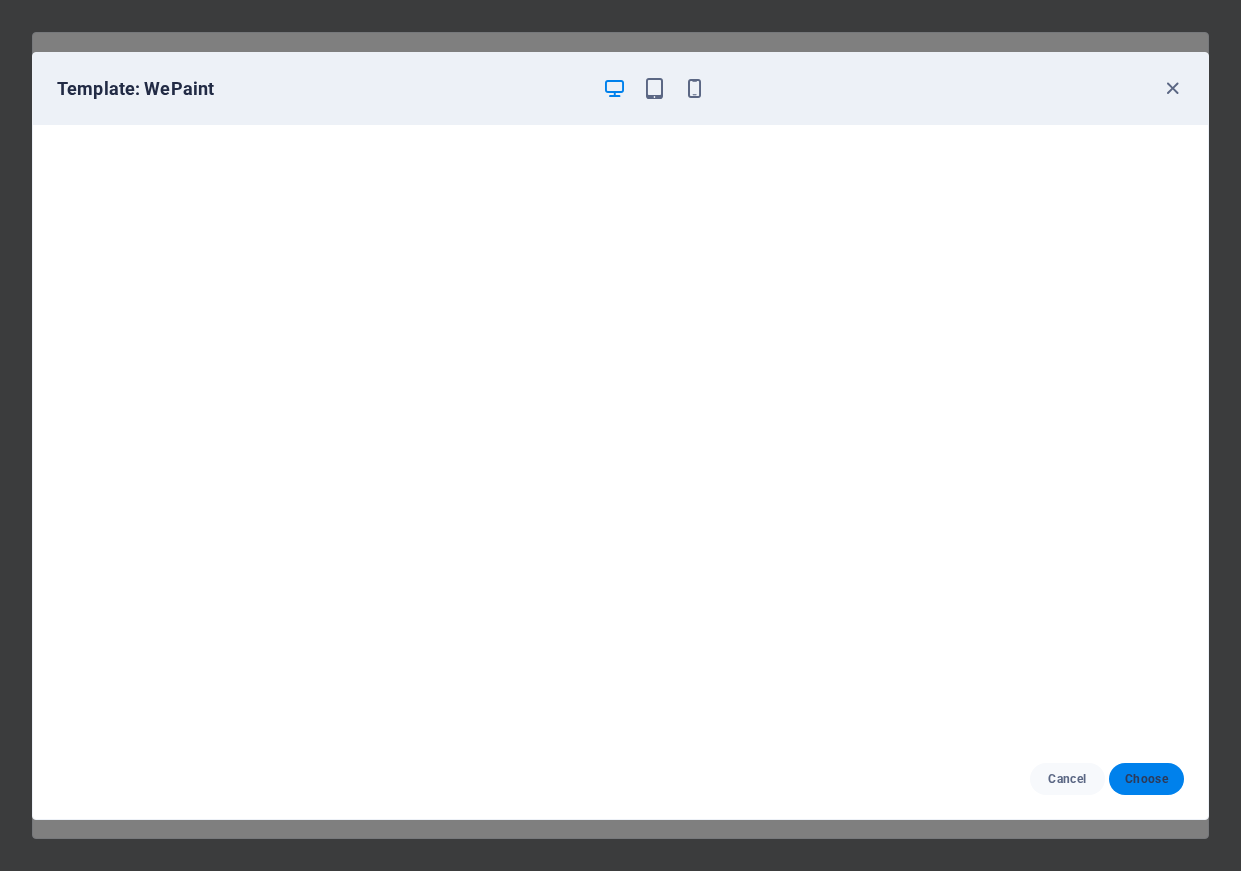 click on "Choose" at bounding box center (1146, 779) 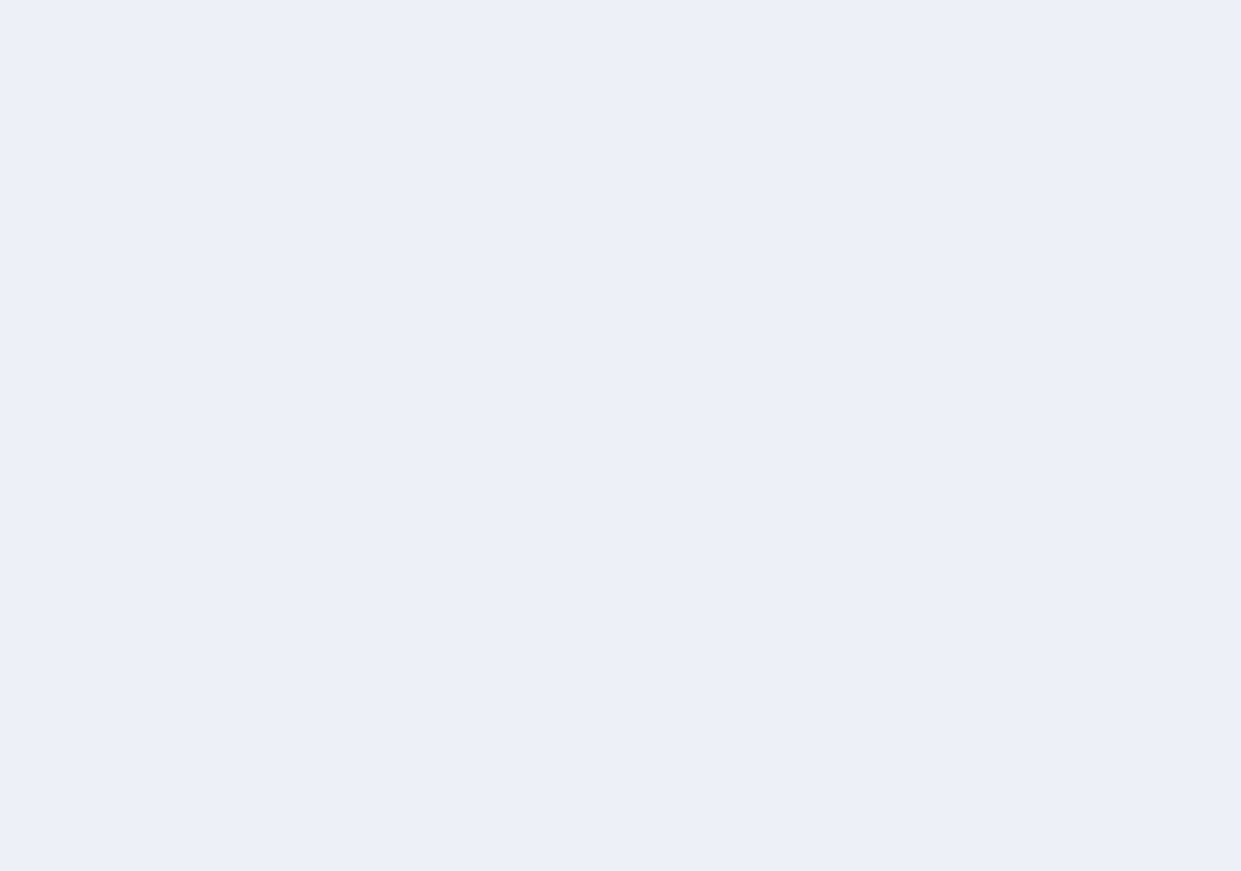 scroll, scrollTop: 0, scrollLeft: 0, axis: both 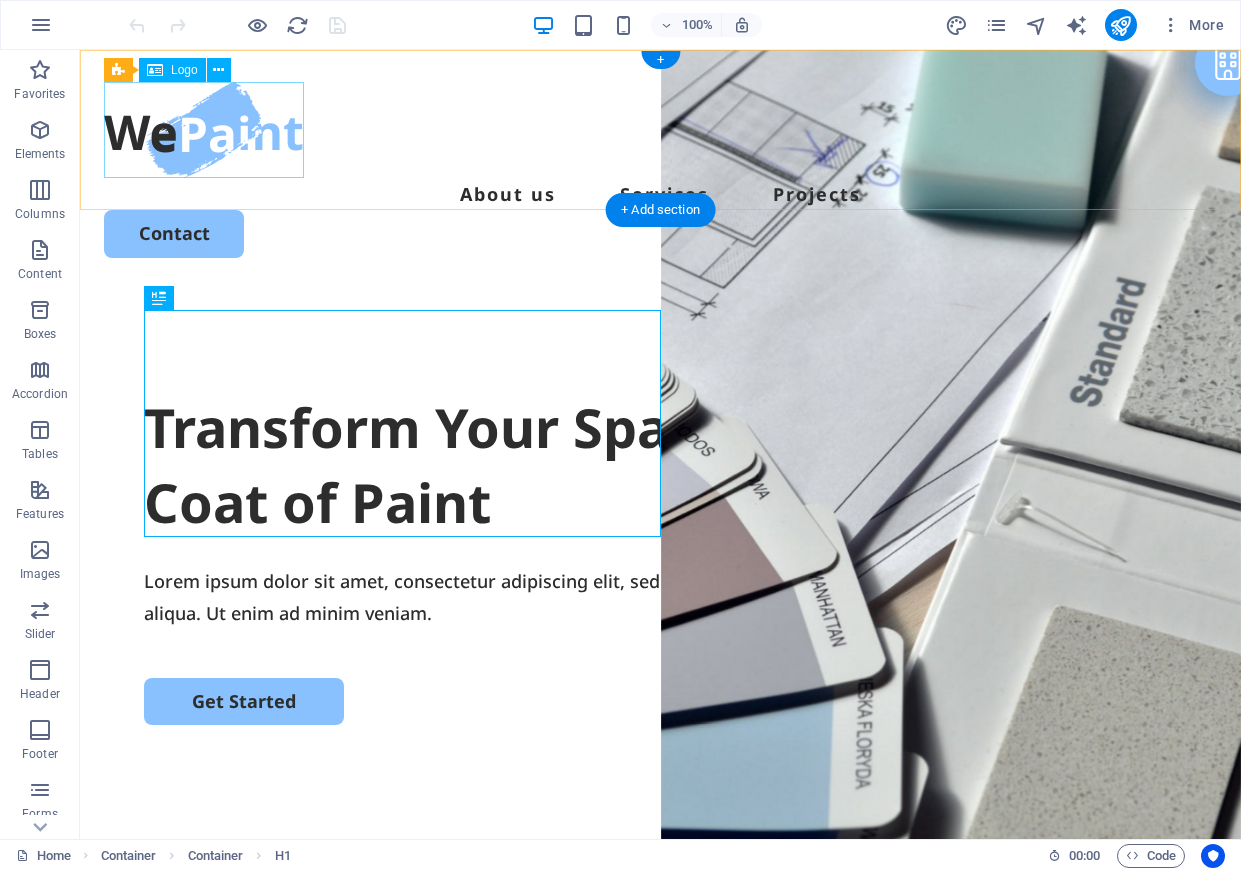 click at bounding box center [660, 130] 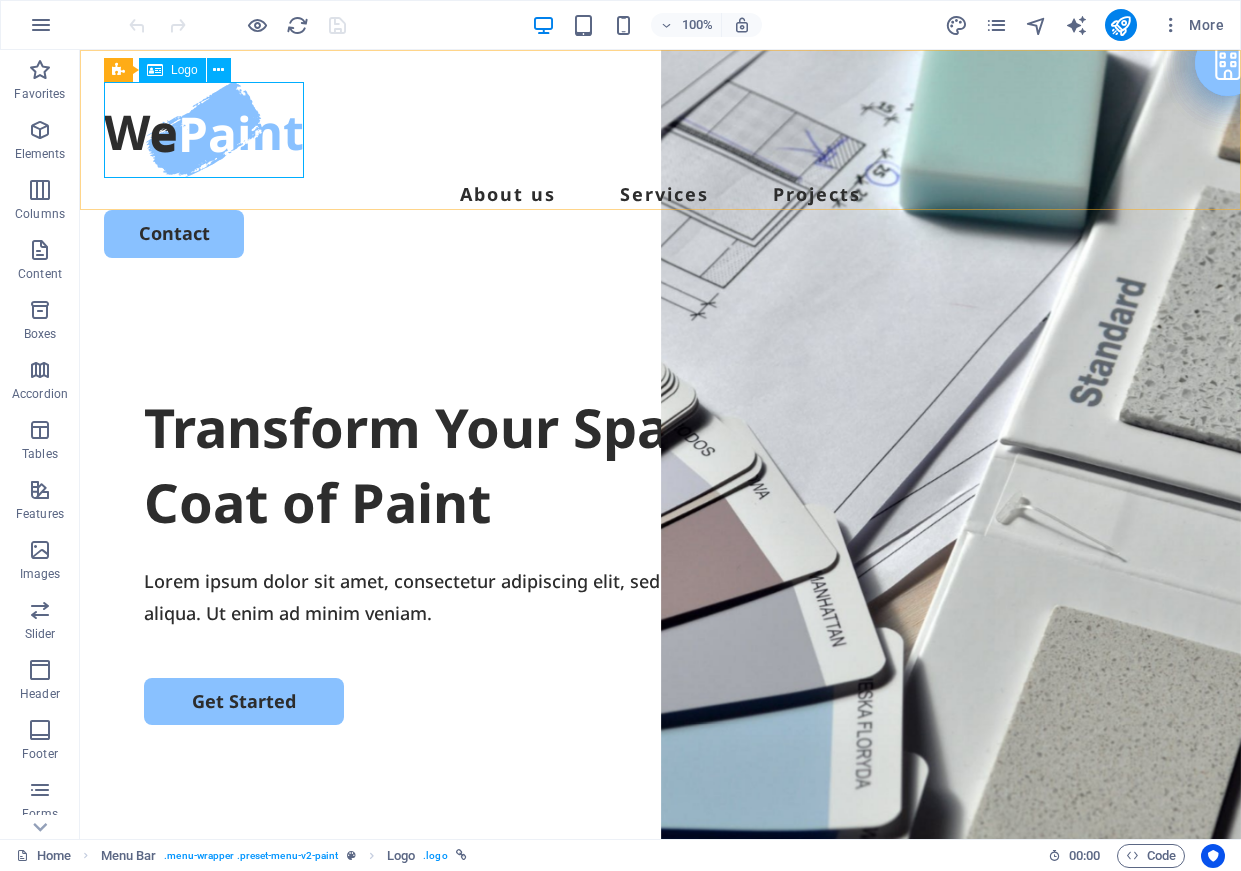 click on "Logo" at bounding box center (184, 70) 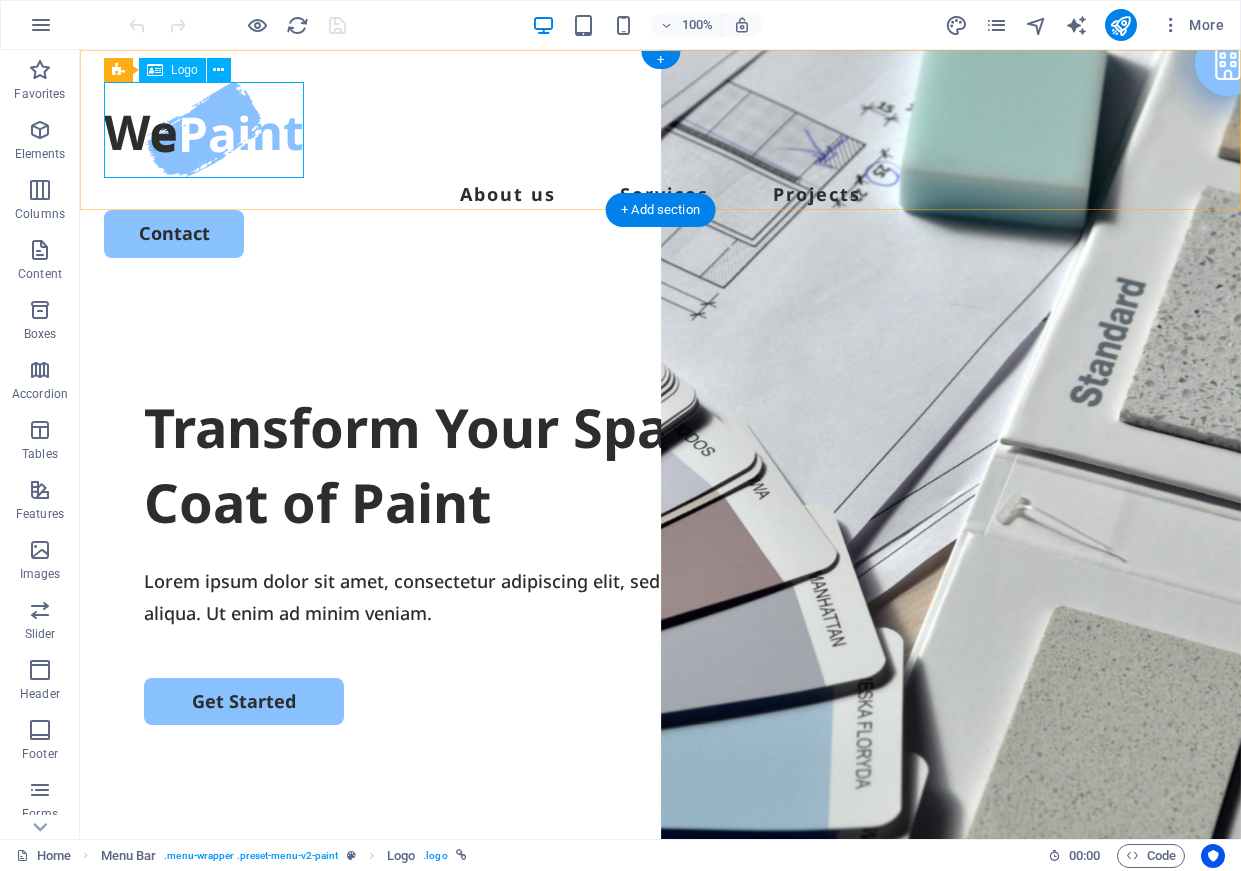 click at bounding box center (660, 130) 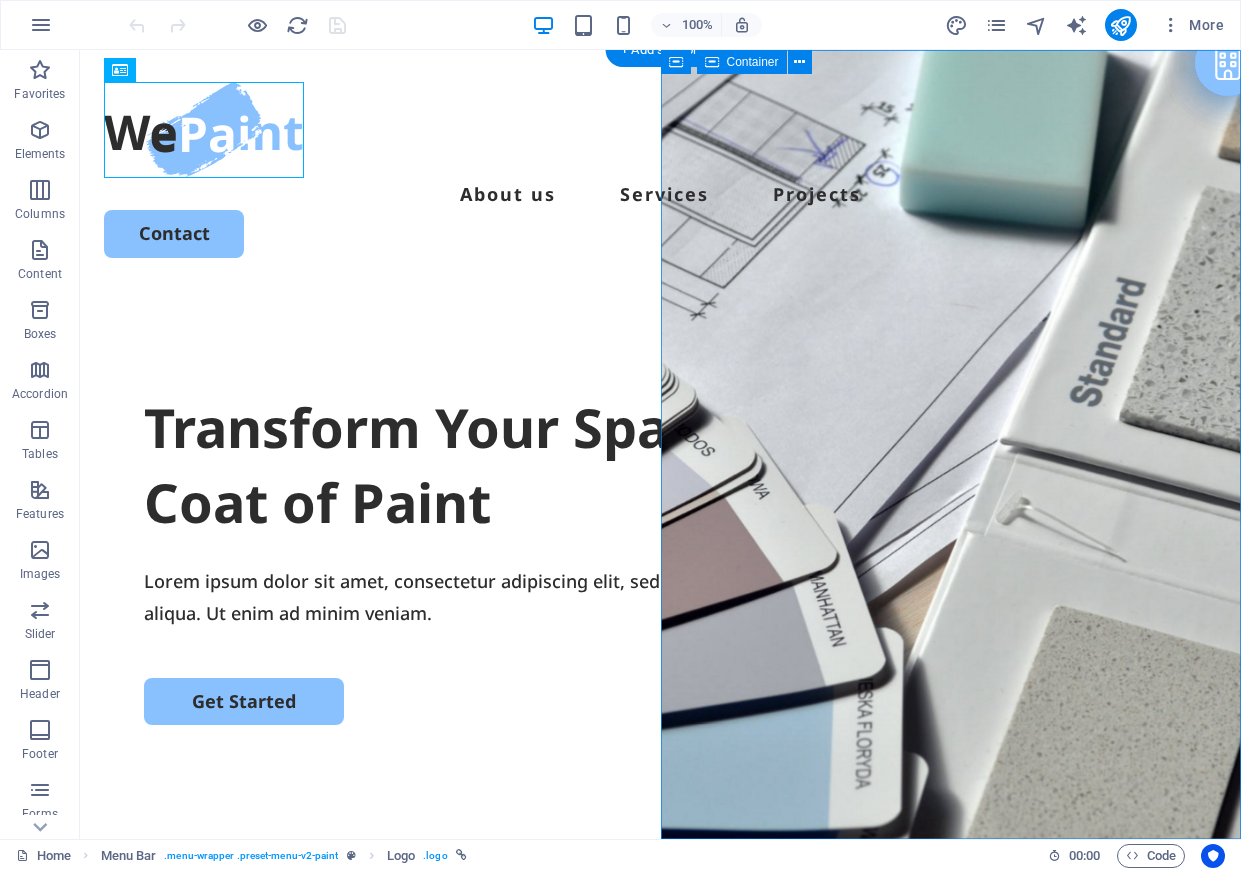 click on "Drop content here or  Add elements  Paste clipboard" at bounding box center (951, 1267) 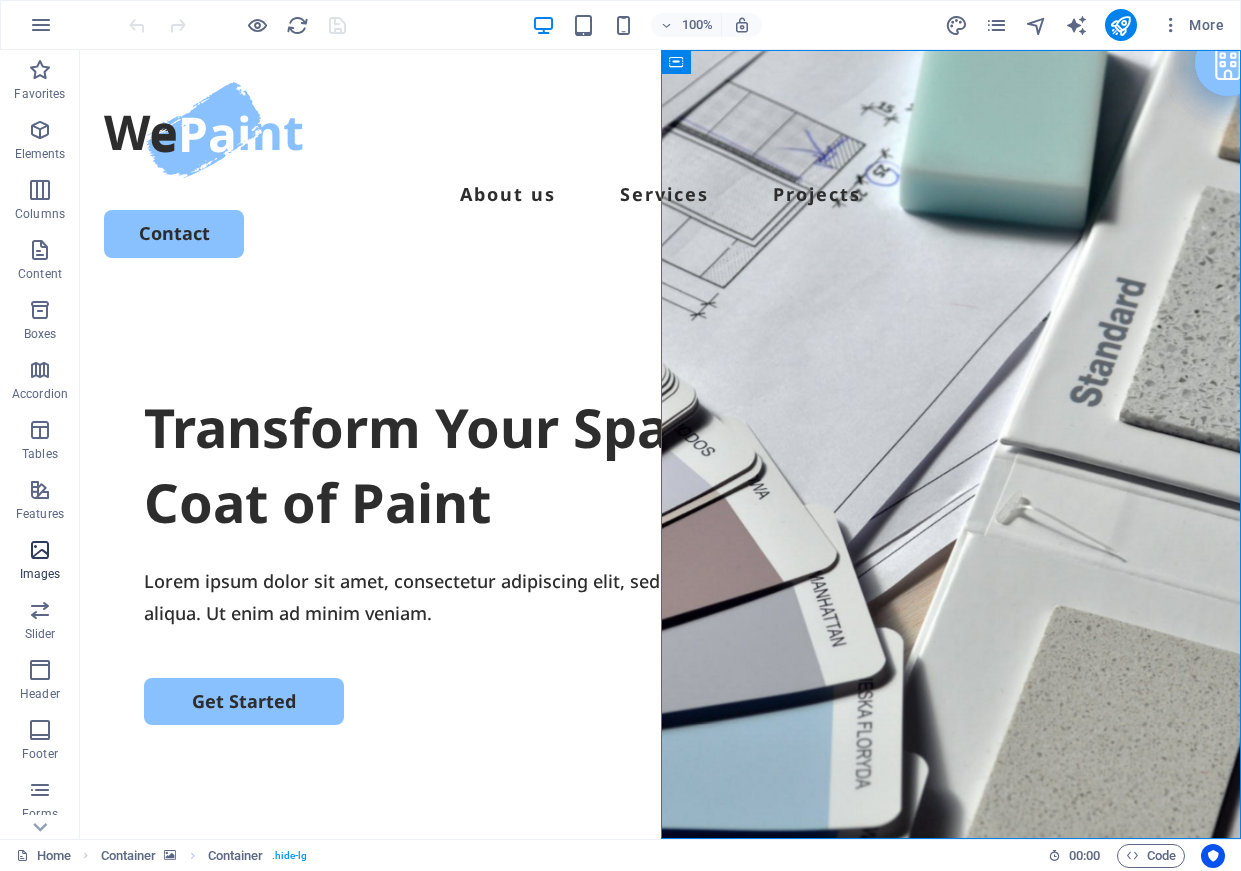 click at bounding box center (40, 550) 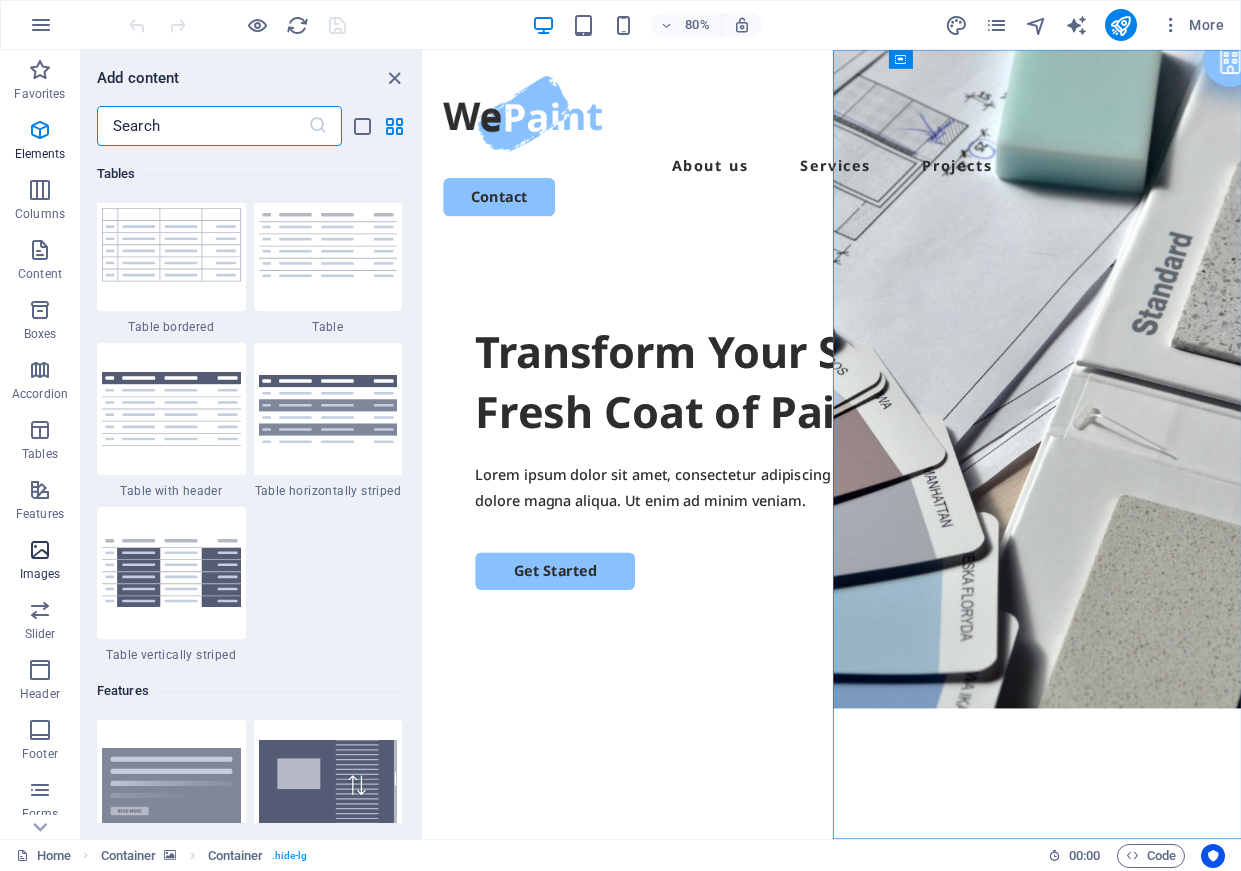 scroll, scrollTop: 10140, scrollLeft: 0, axis: vertical 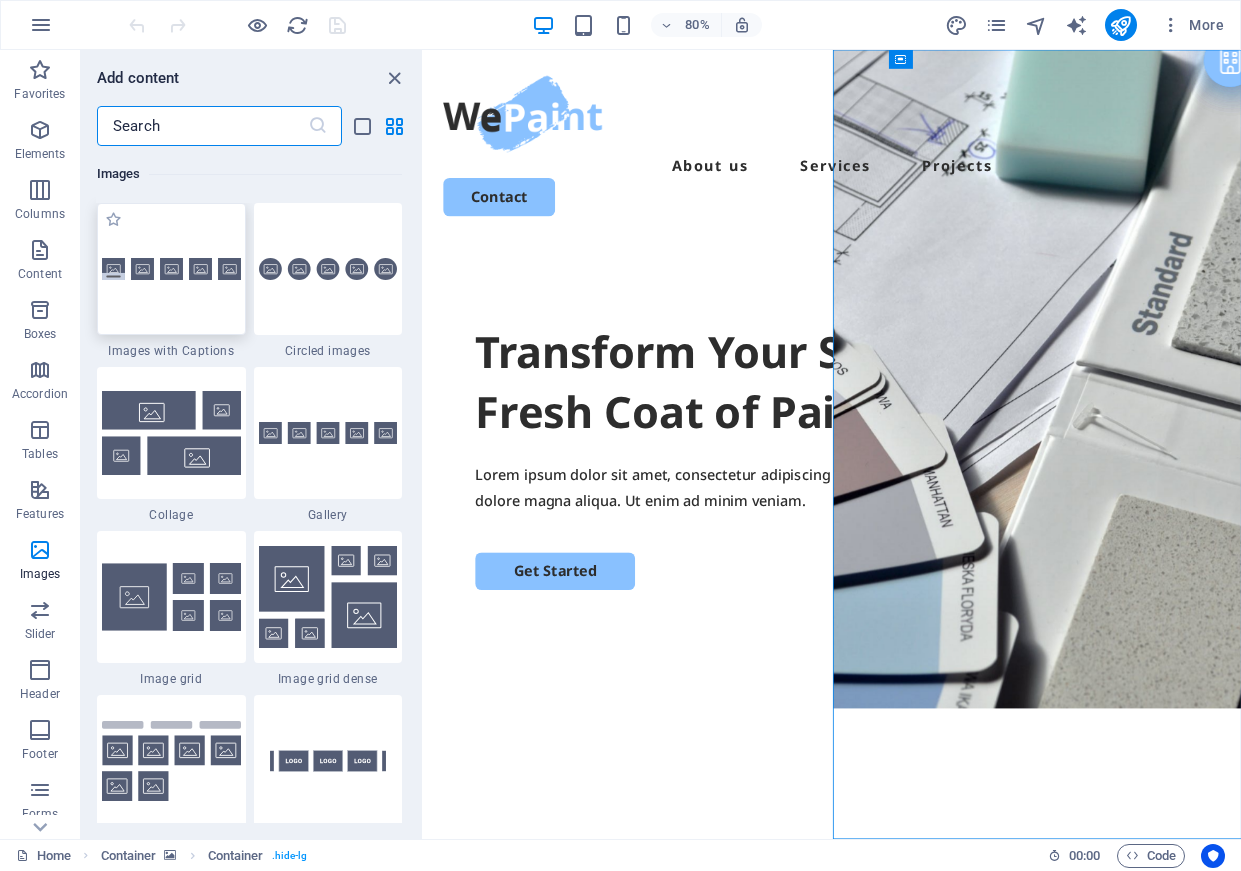 click at bounding box center (171, 269) 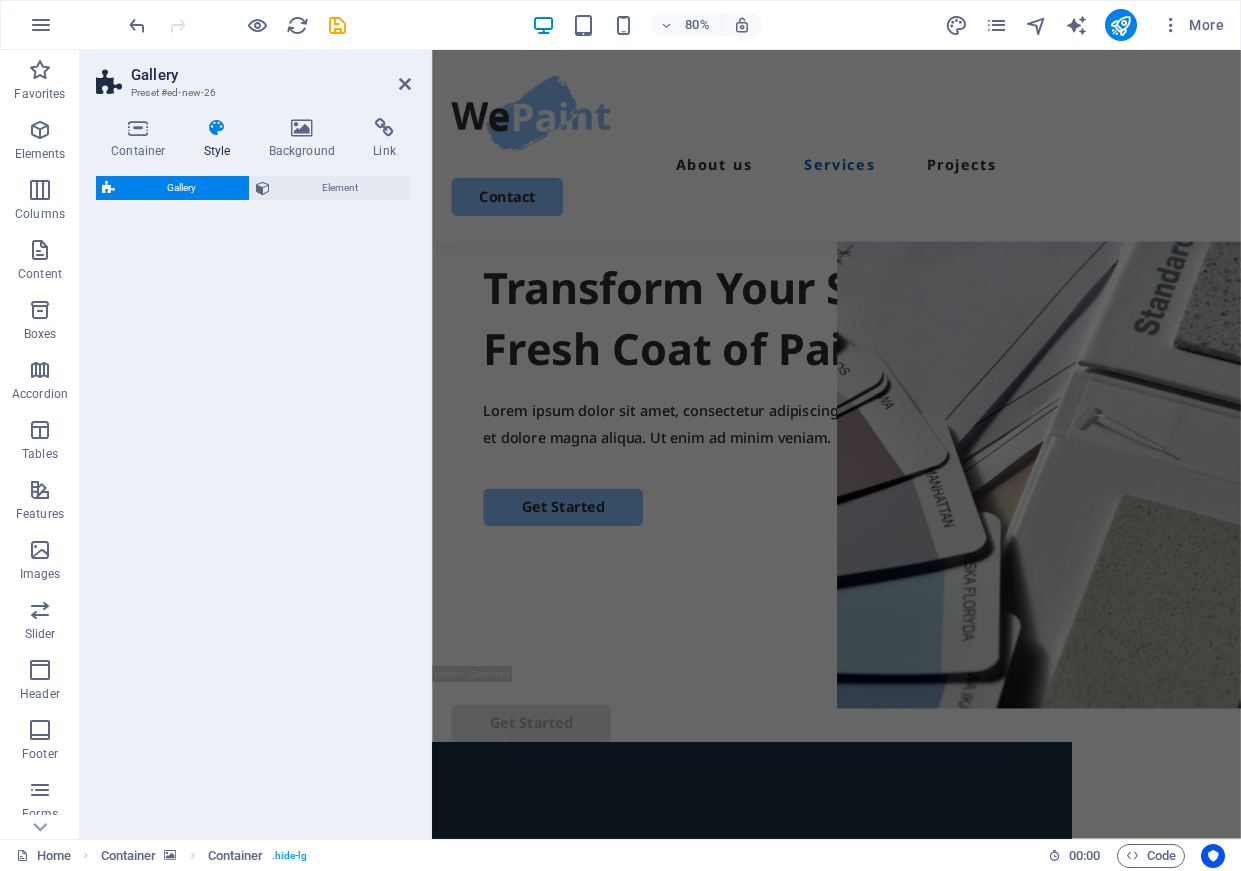 scroll, scrollTop: 2532, scrollLeft: 0, axis: vertical 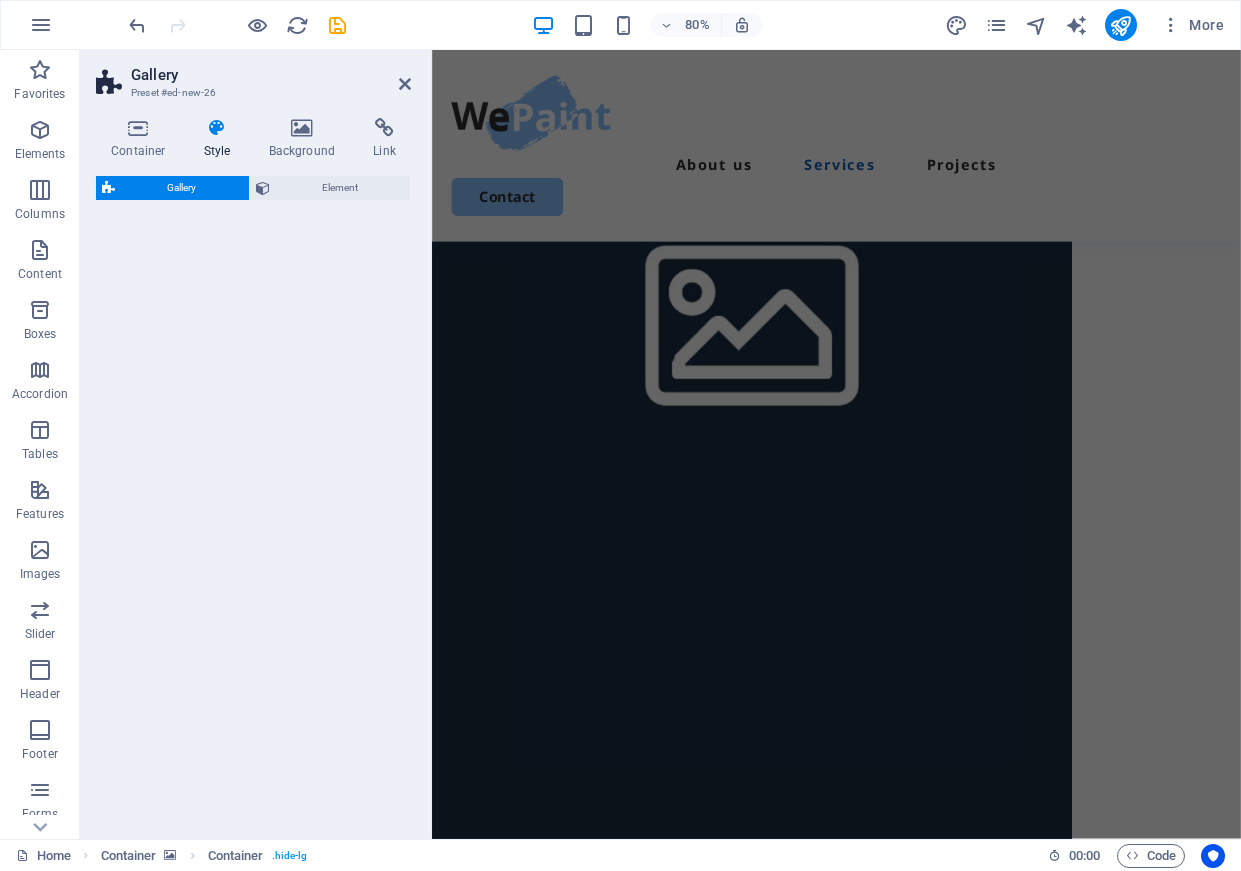 select on "rem" 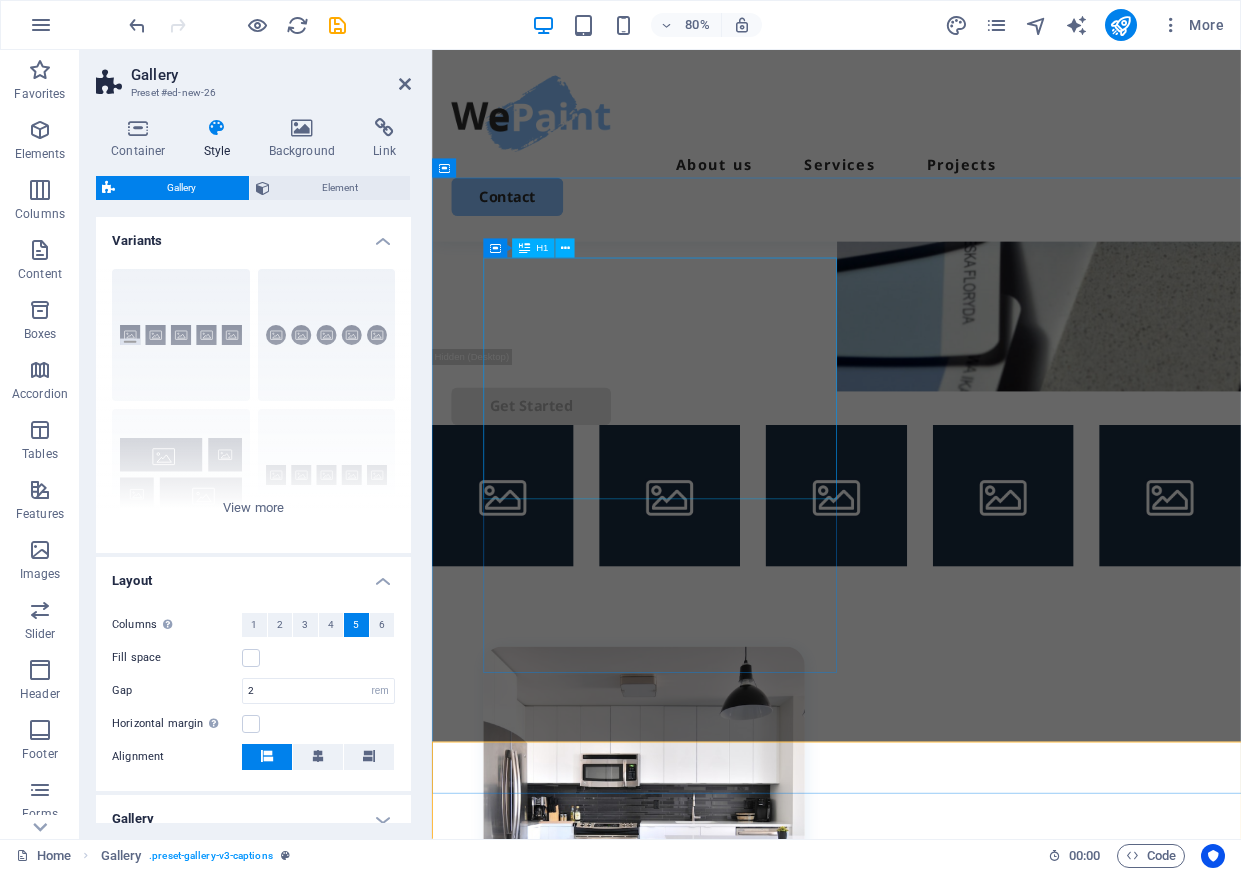 scroll, scrollTop: 0, scrollLeft: 0, axis: both 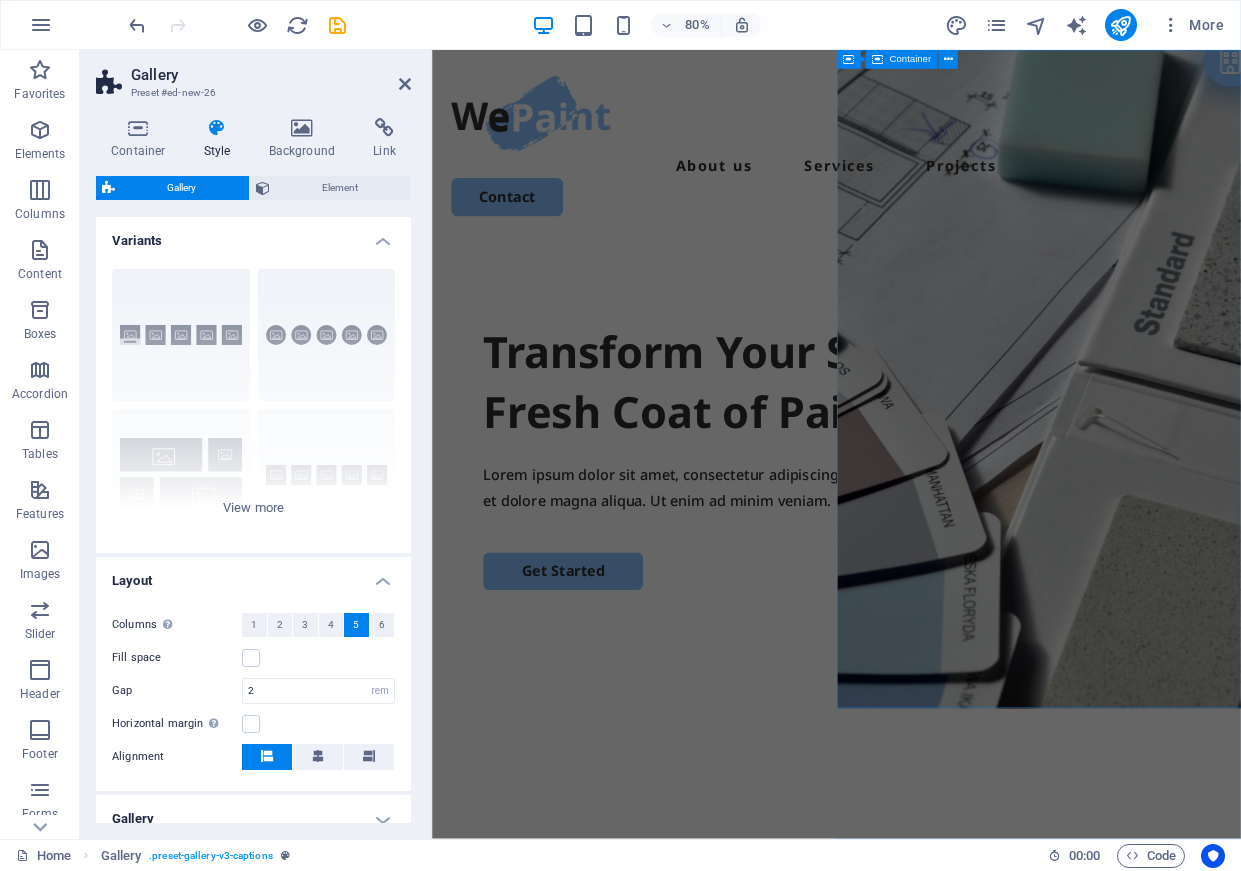 click on "Drop content here or  Add elements  Paste clipboard" at bounding box center (1191, 1366) 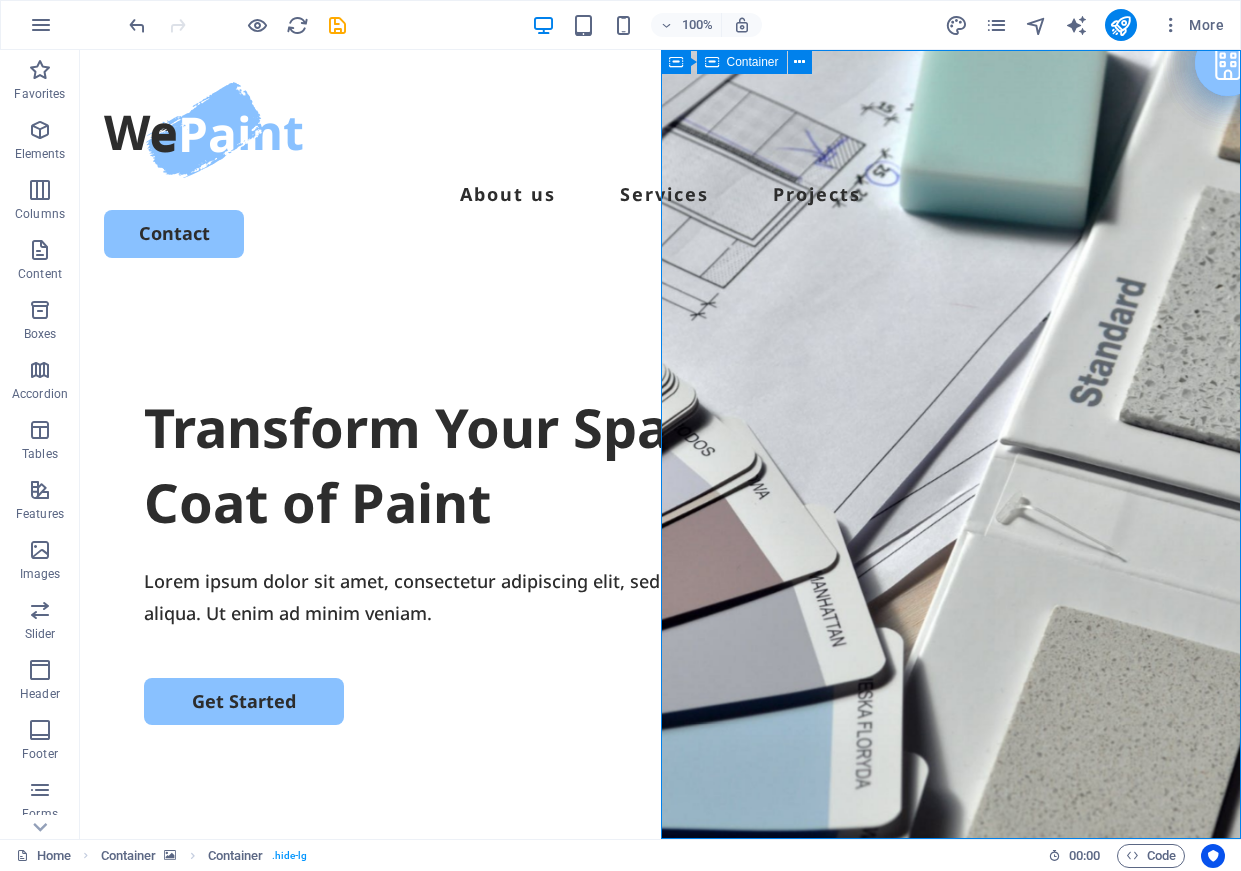click on "Drop content here or  Add elements  Paste clipboard" at bounding box center [951, 1267] 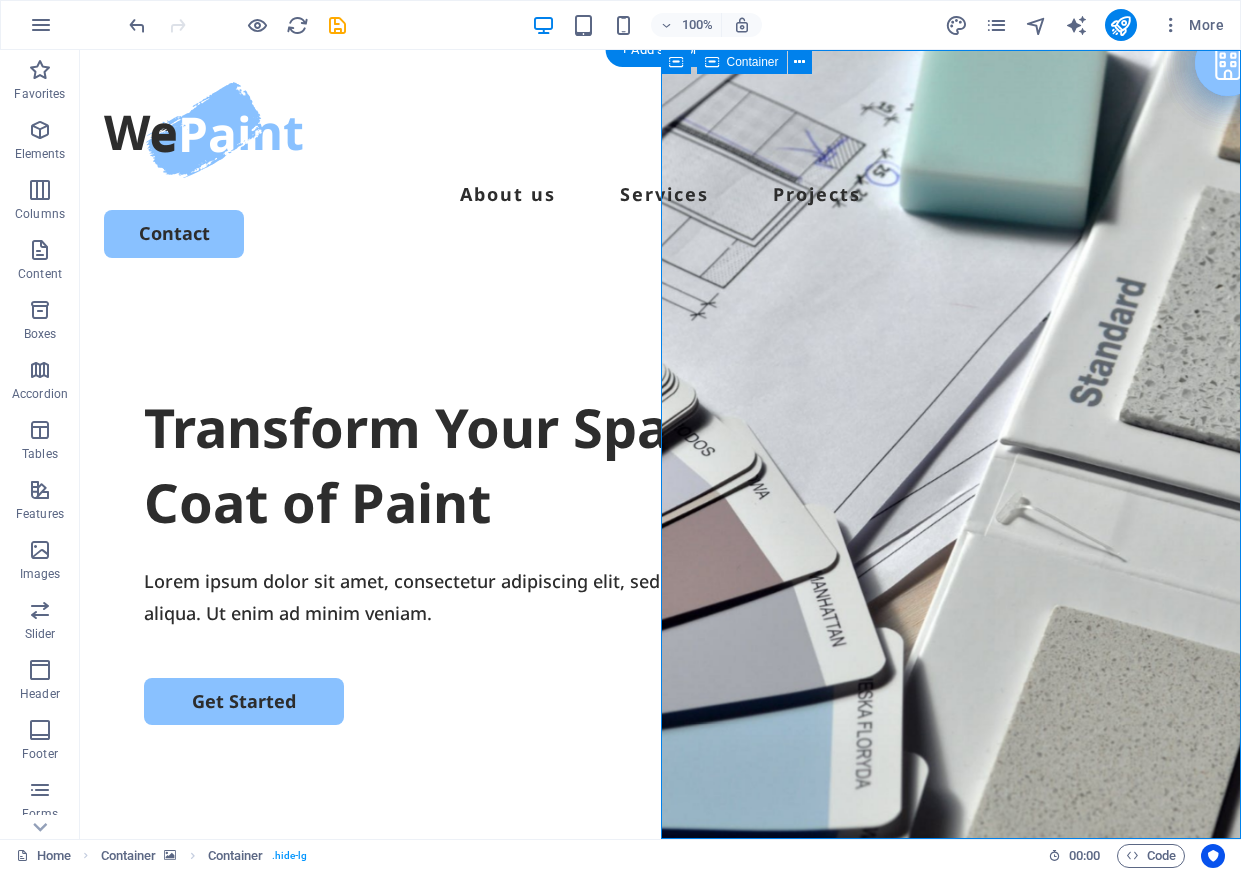 click on "Drop content here or  Add elements  Paste clipboard" at bounding box center [951, 1267] 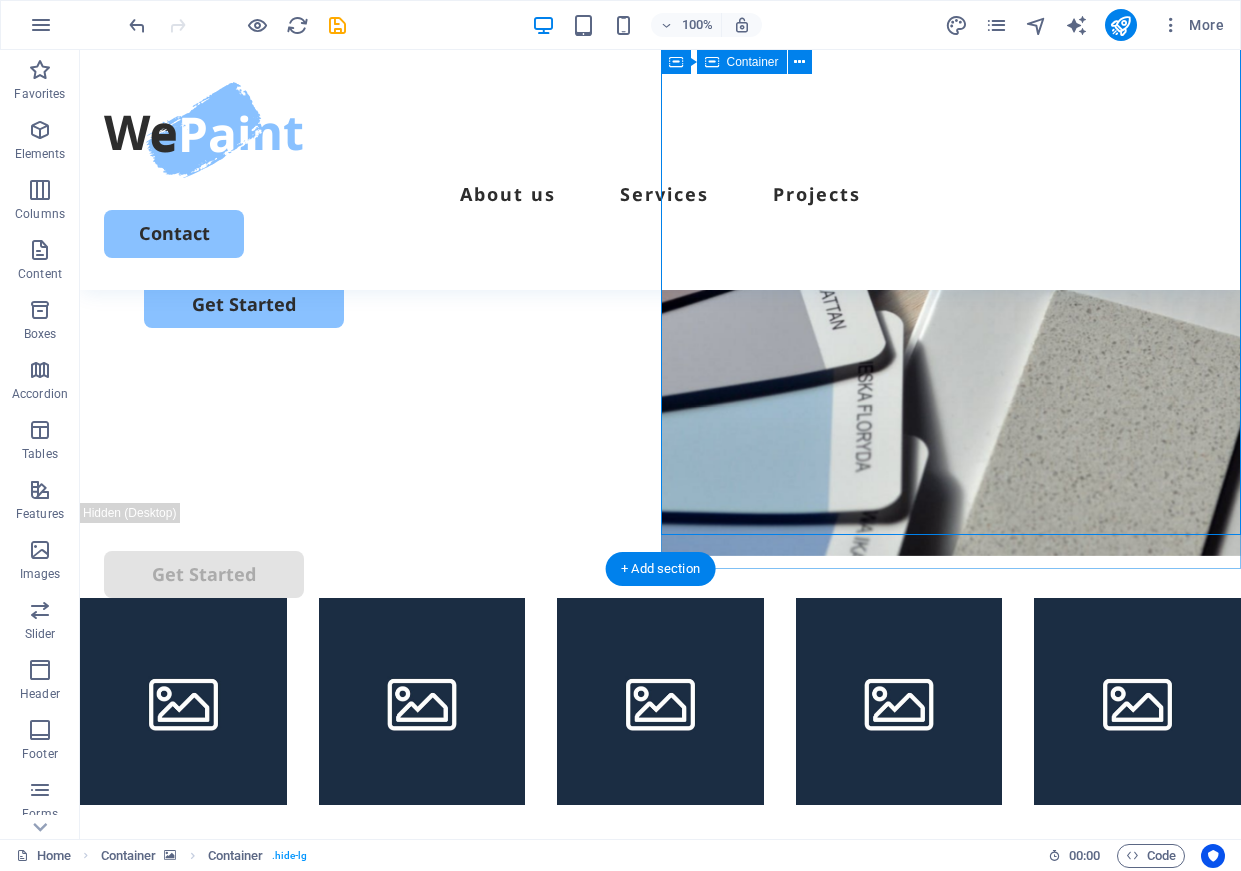 scroll, scrollTop: 297, scrollLeft: 0, axis: vertical 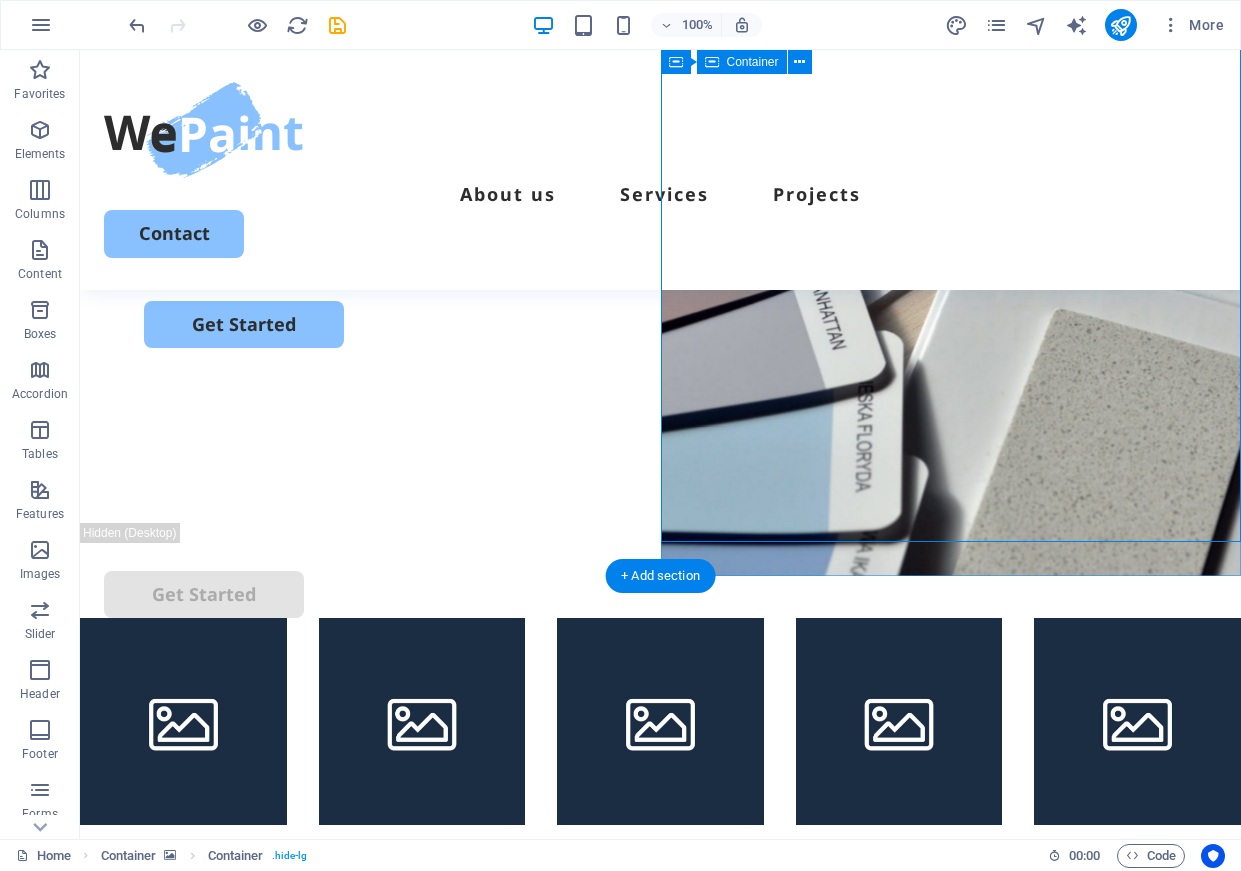 click on "Drop content here or  Add elements  Paste clipboard" at bounding box center (951, 970) 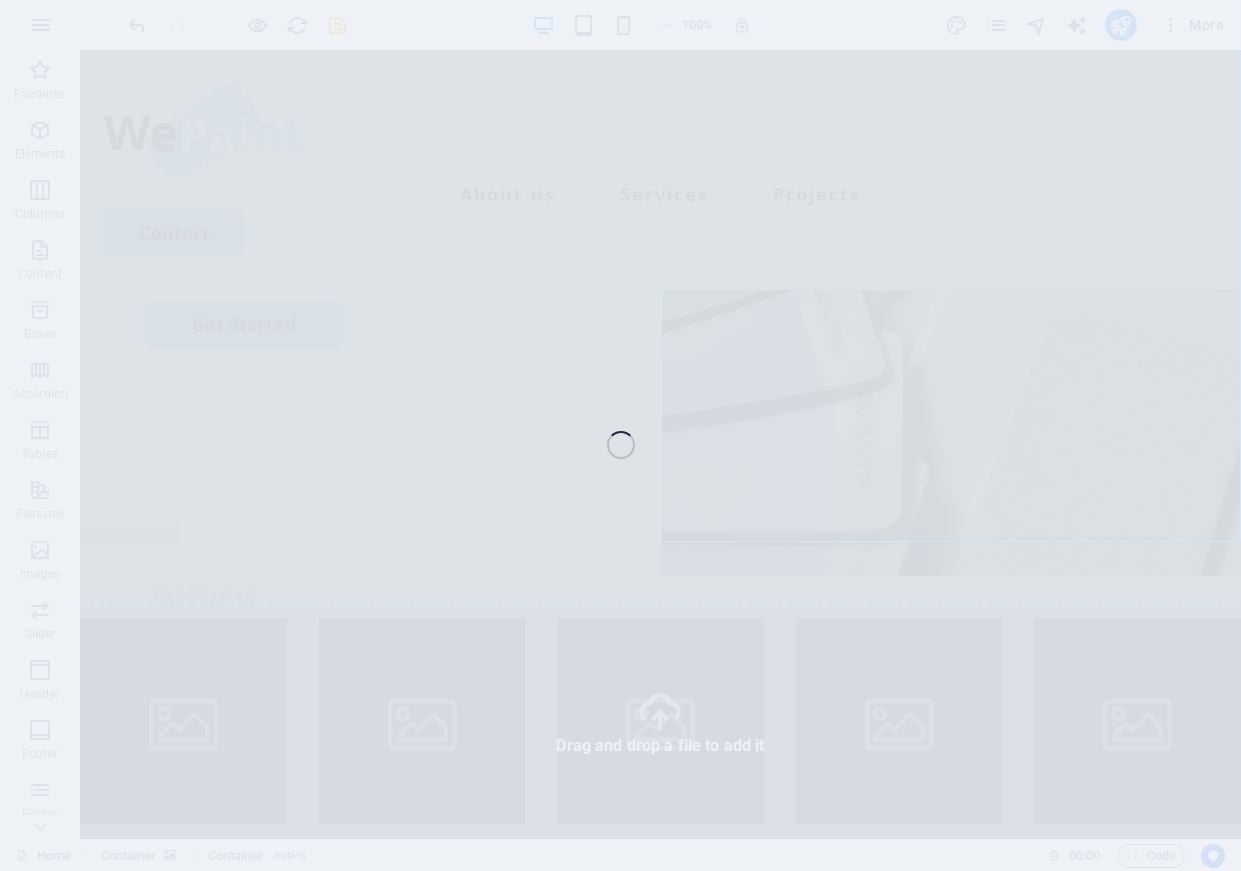 select on "4" 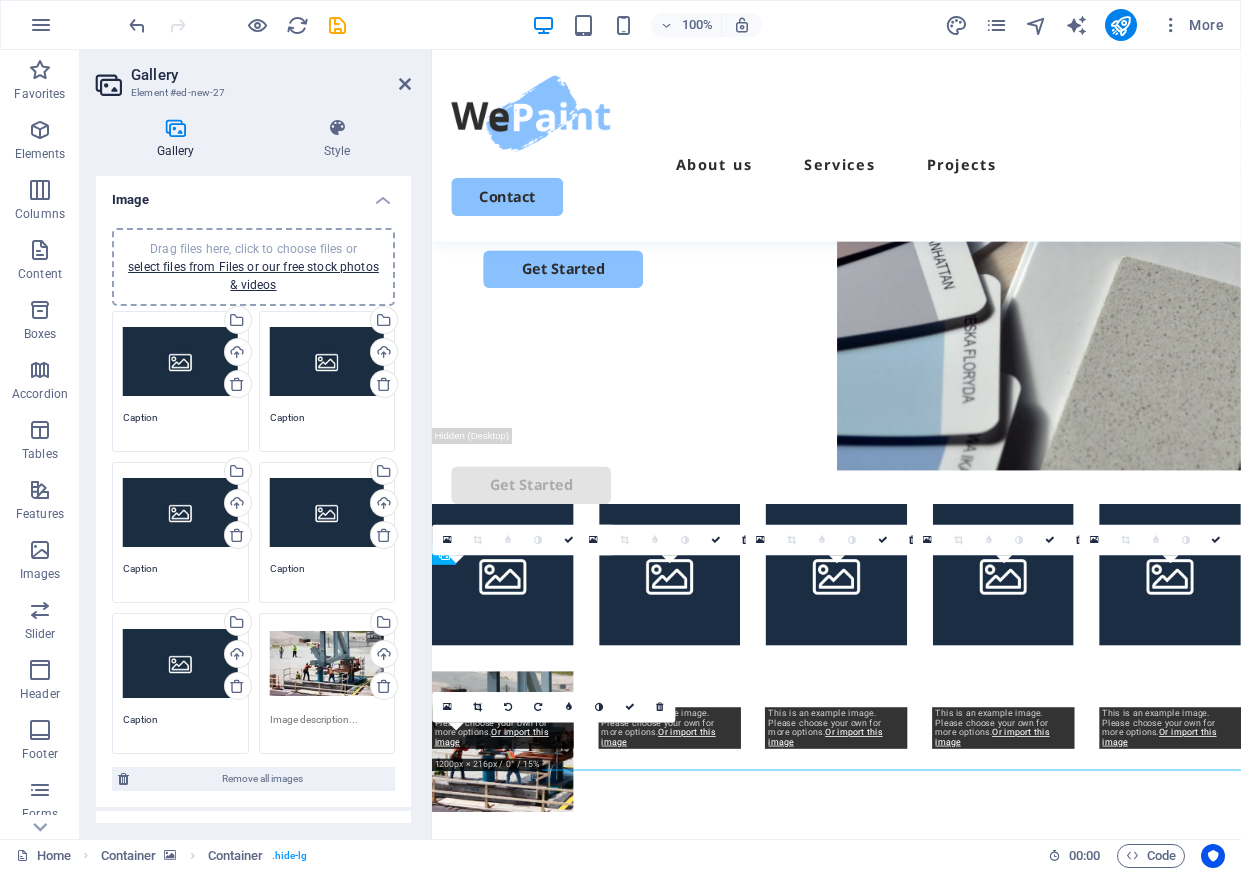 scroll, scrollTop: 221, scrollLeft: 0, axis: vertical 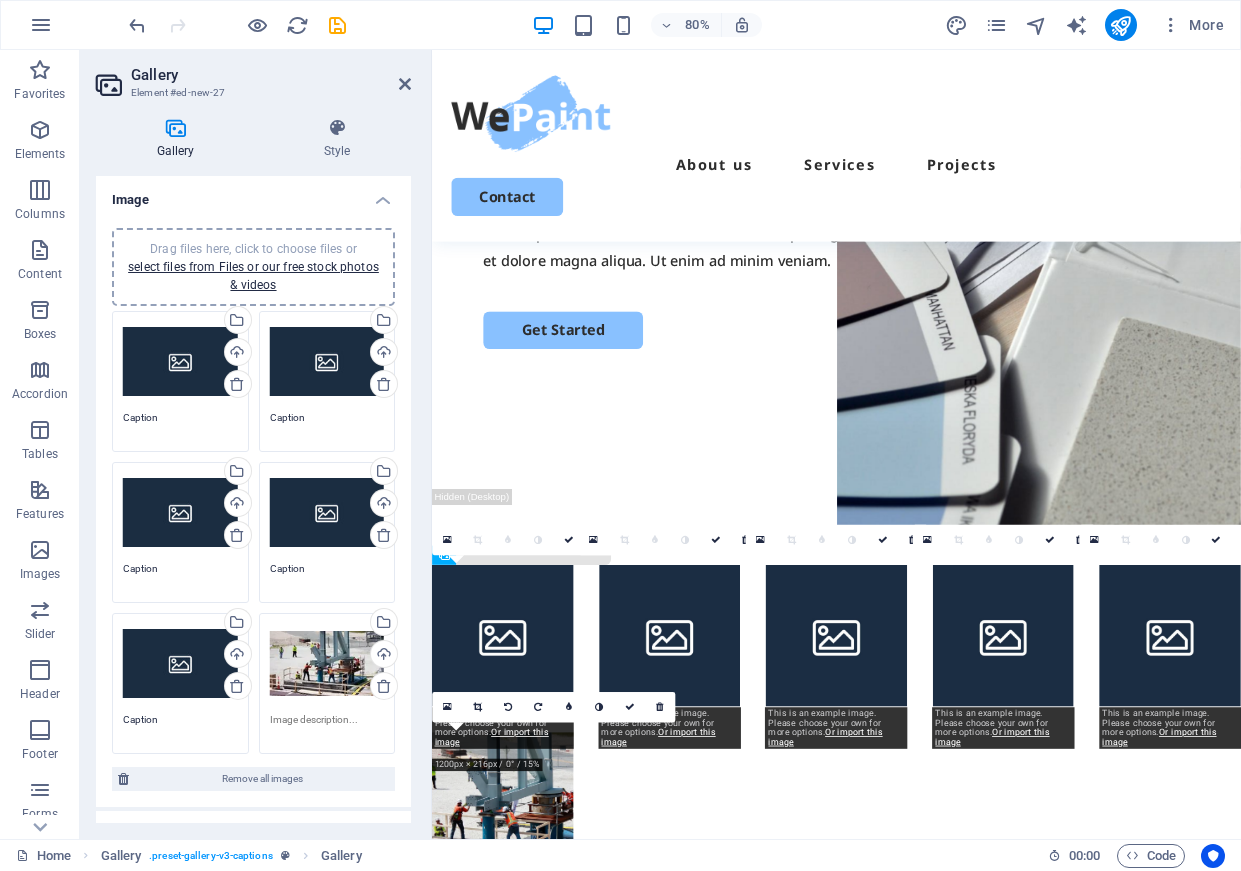 click on "Drag files here, click to choose files or select files from Files or our free stock photos & videos" at bounding box center [327, 664] 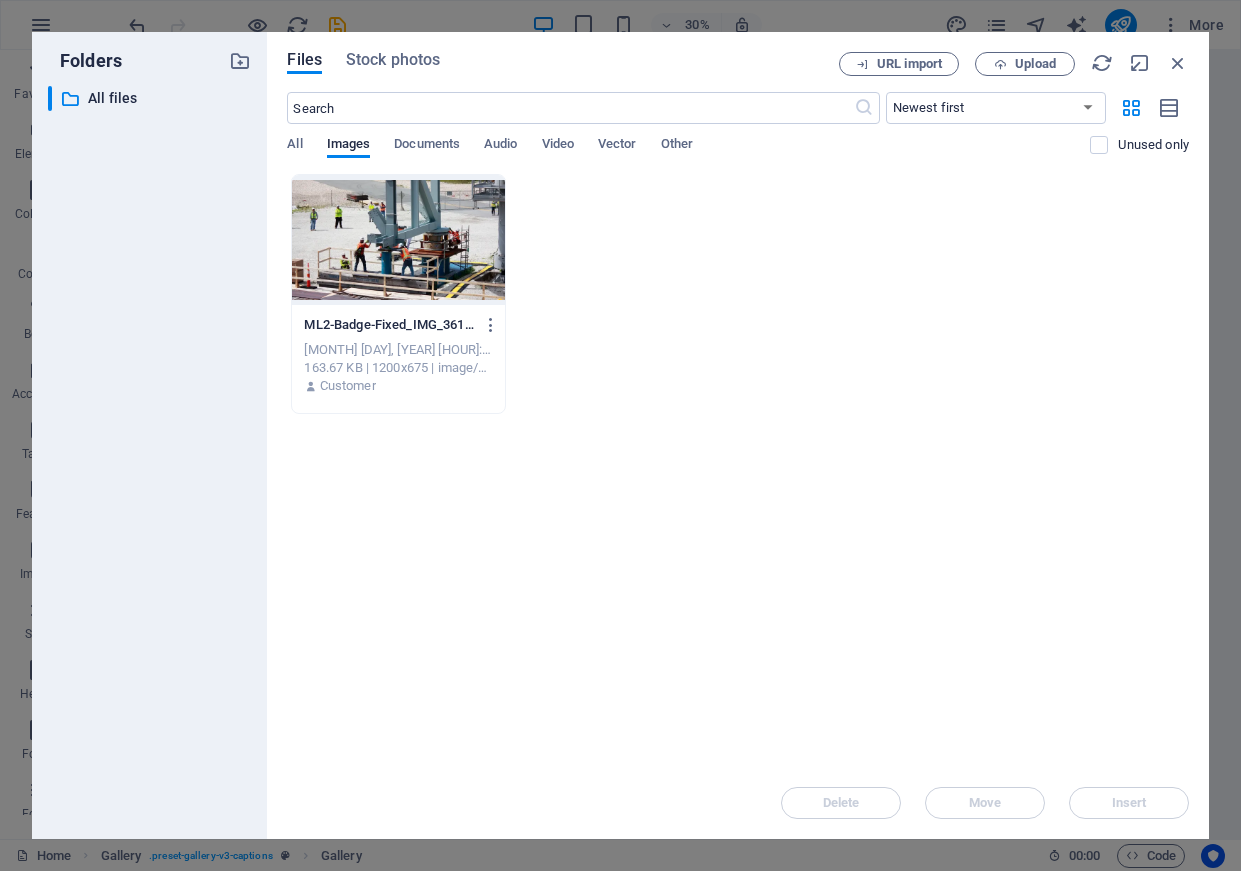 click on "Delete Move Insert" at bounding box center [738, 793] 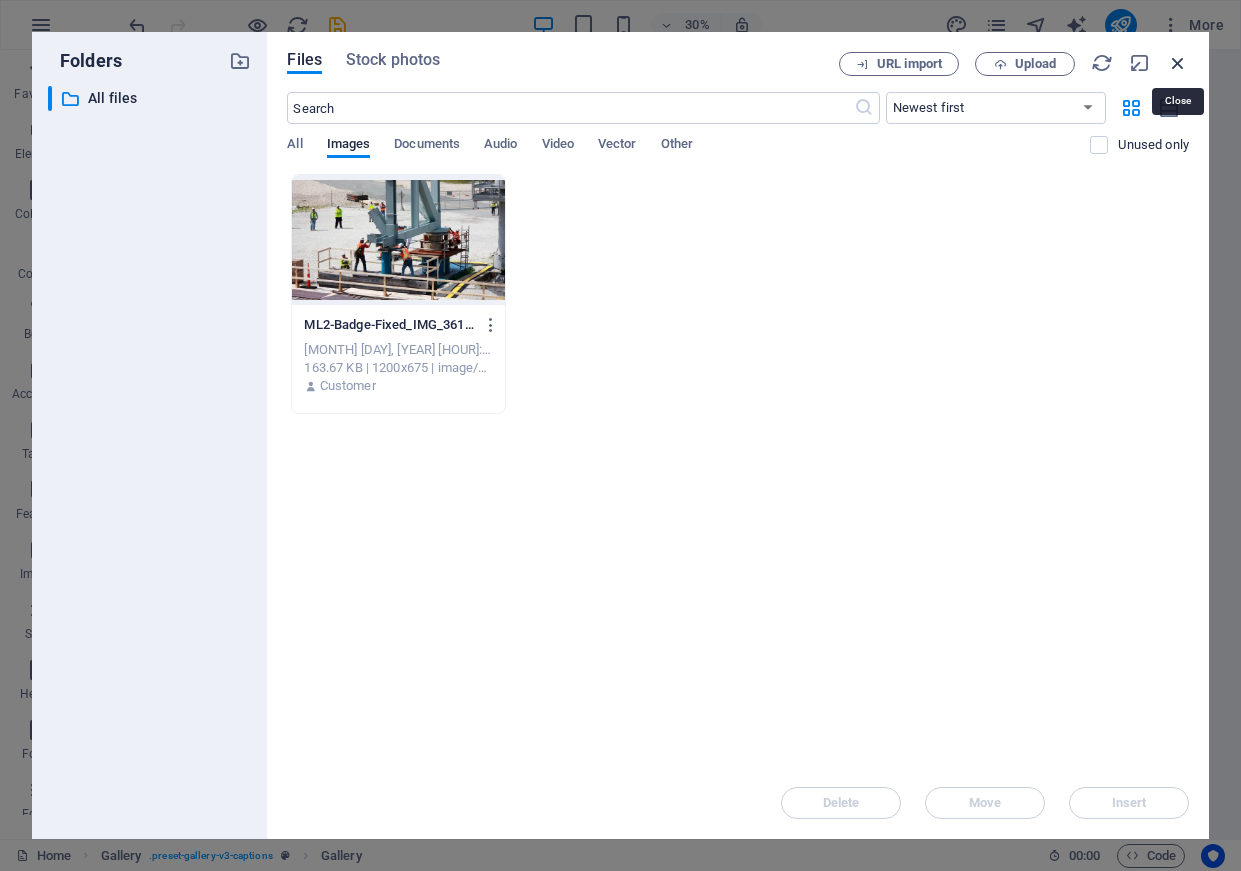 click at bounding box center [1178, 63] 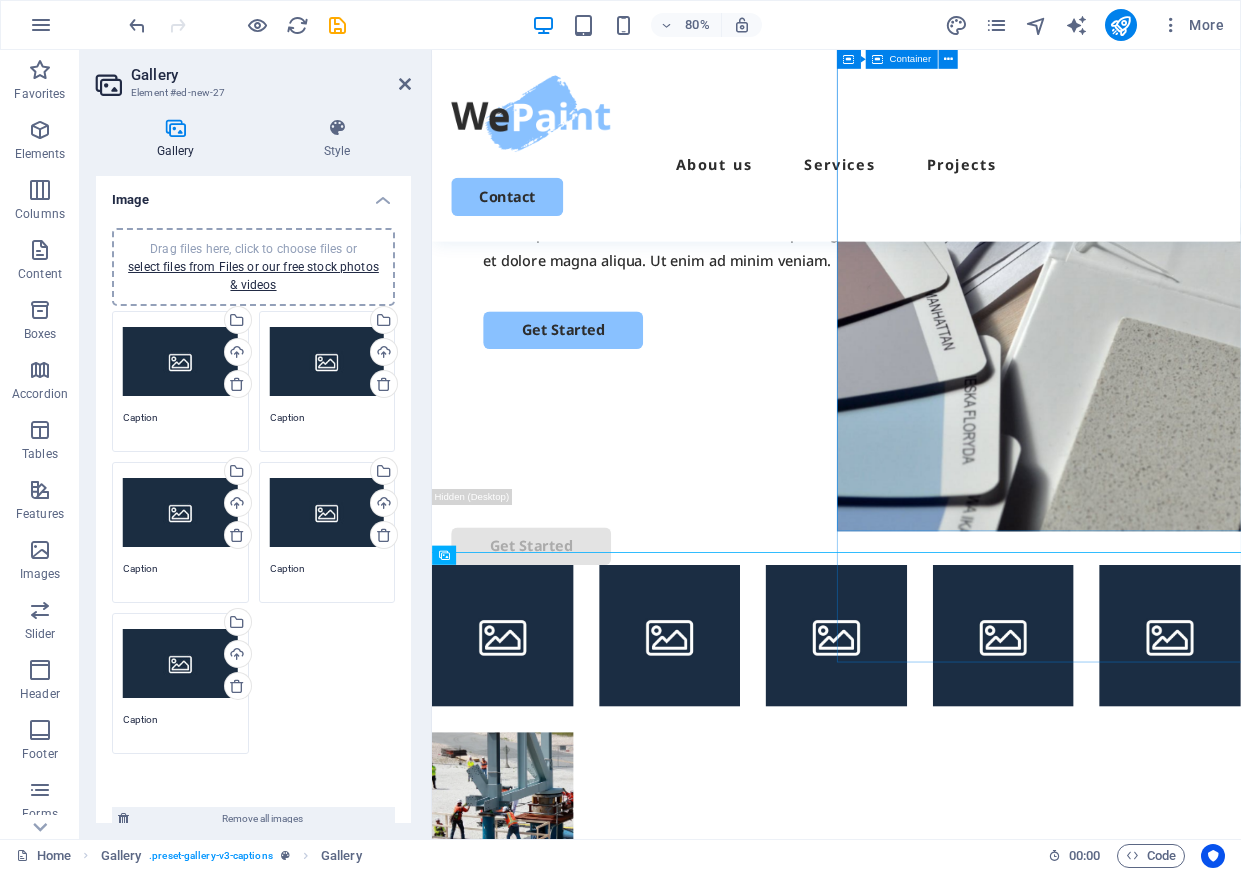 drag, startPoint x: 764, startPoint y: 721, endPoint x: 1097, endPoint y: 346, distance: 501.51172 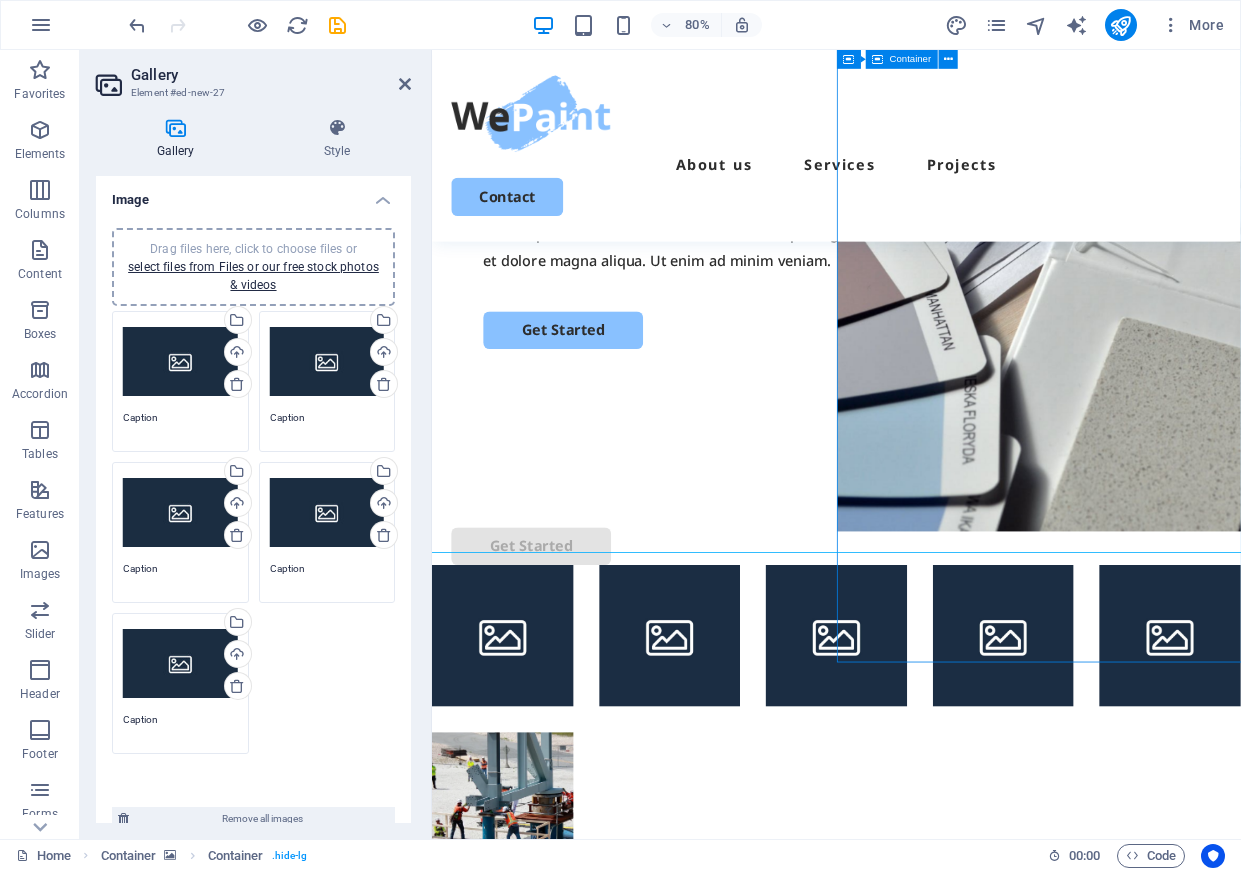 scroll, scrollTop: 297, scrollLeft: 0, axis: vertical 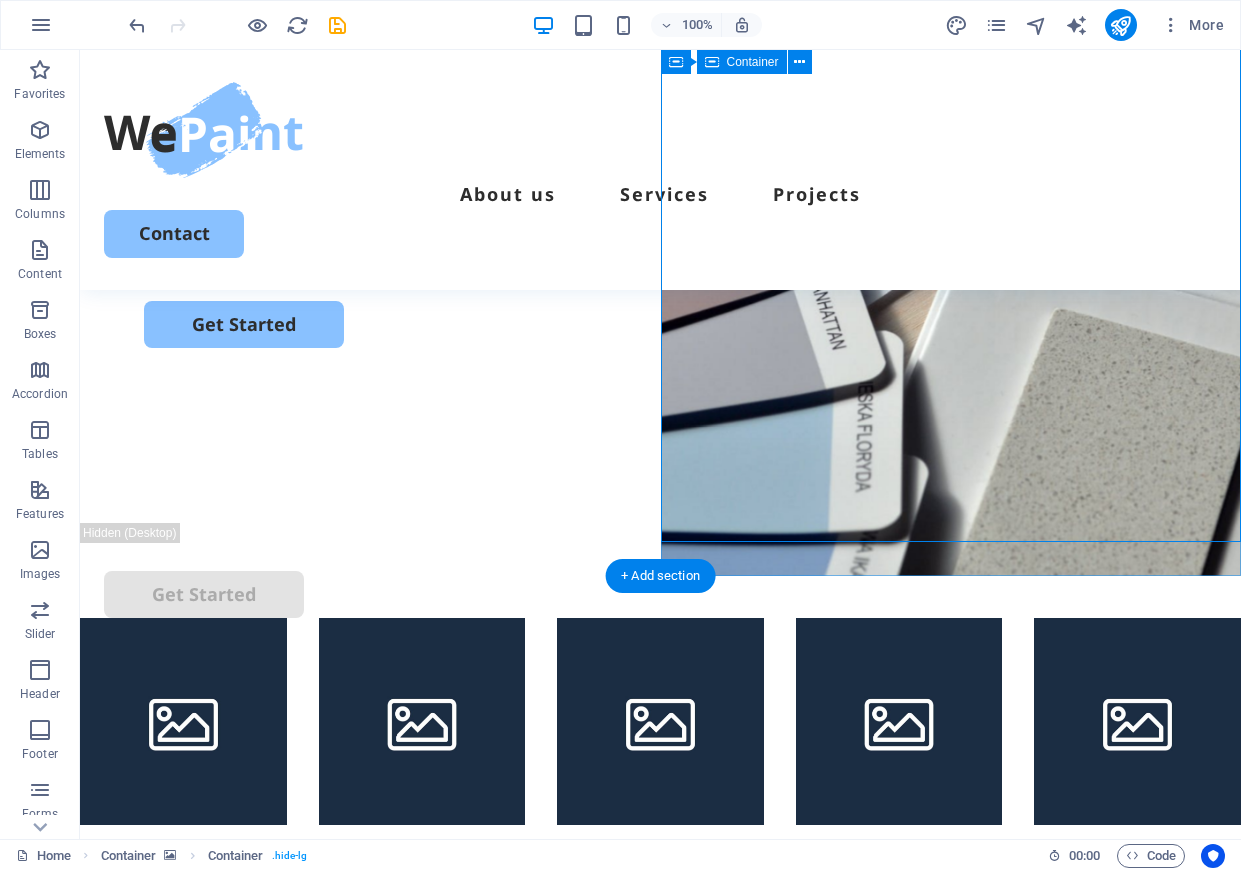 click on "Drop content here or  Add elements  Paste clipboard" at bounding box center (951, 970) 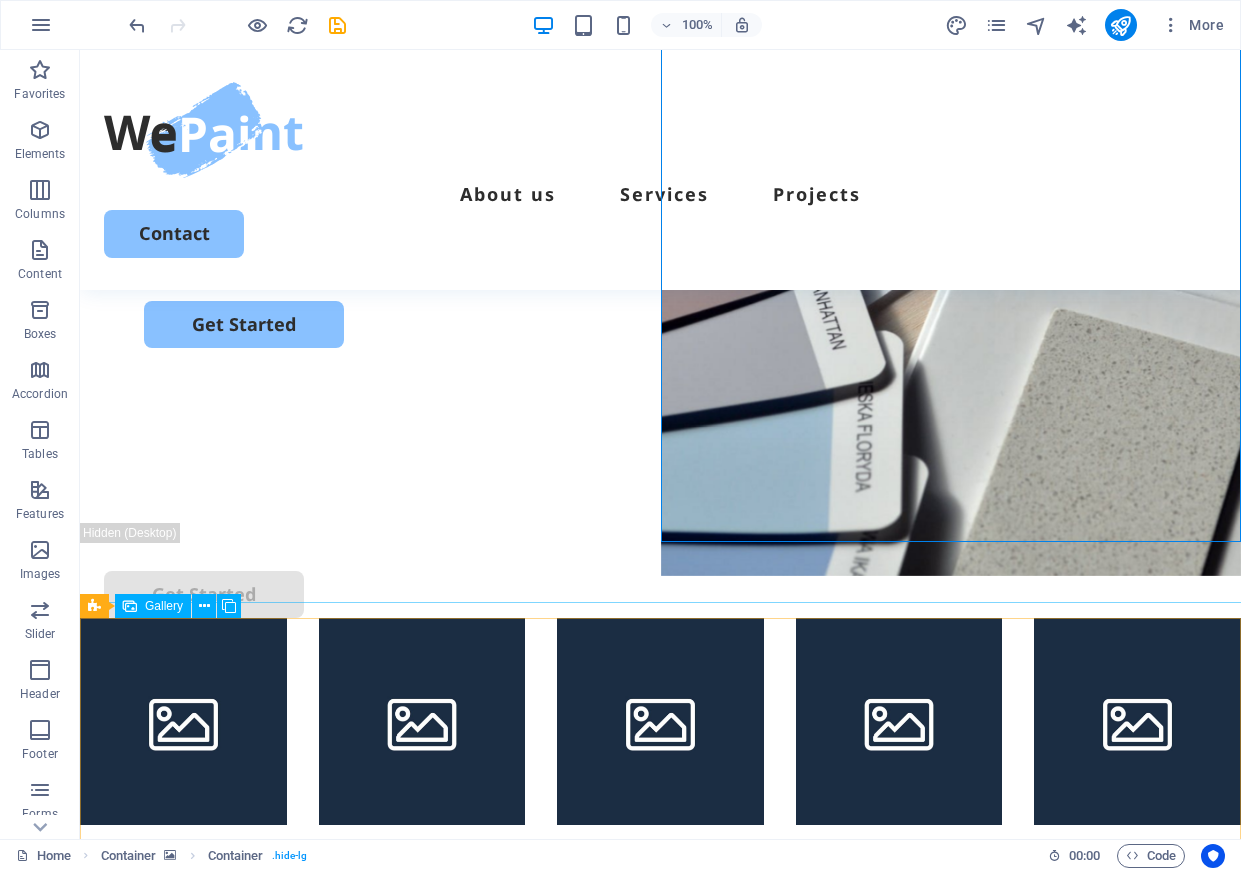 click on "Gallery" at bounding box center (153, 606) 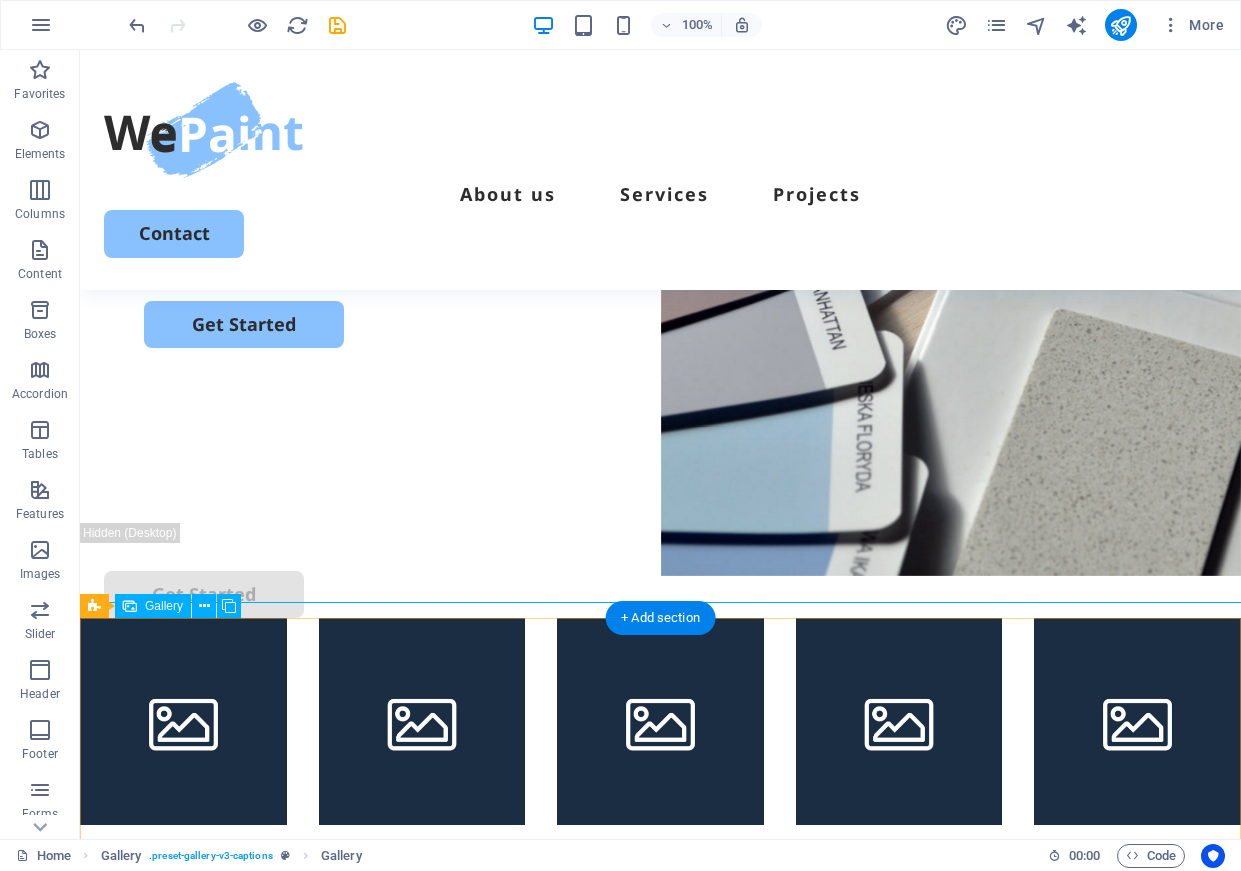 click at bounding box center [183, 721] 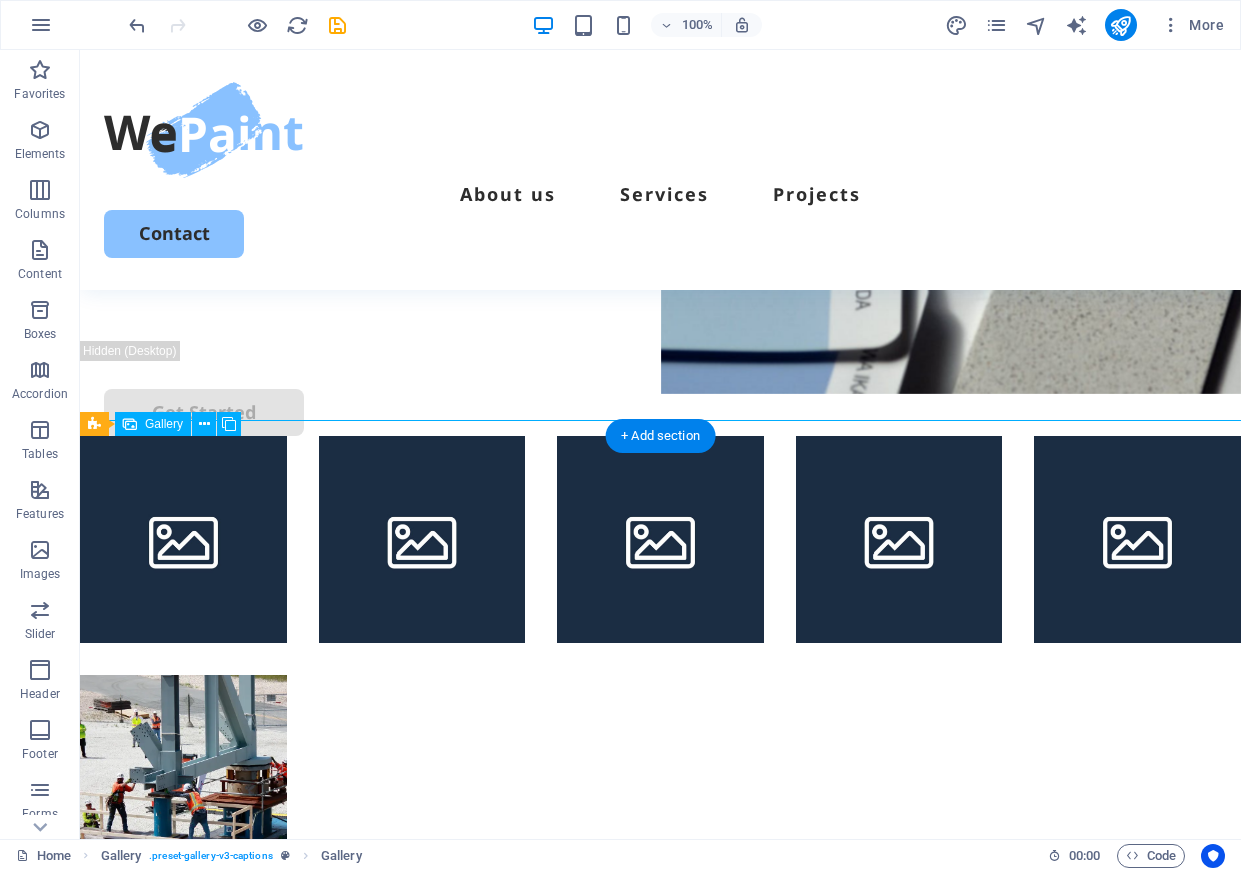 drag, startPoint x: 182, startPoint y: 762, endPoint x: 241, endPoint y: 800, distance: 70.178345 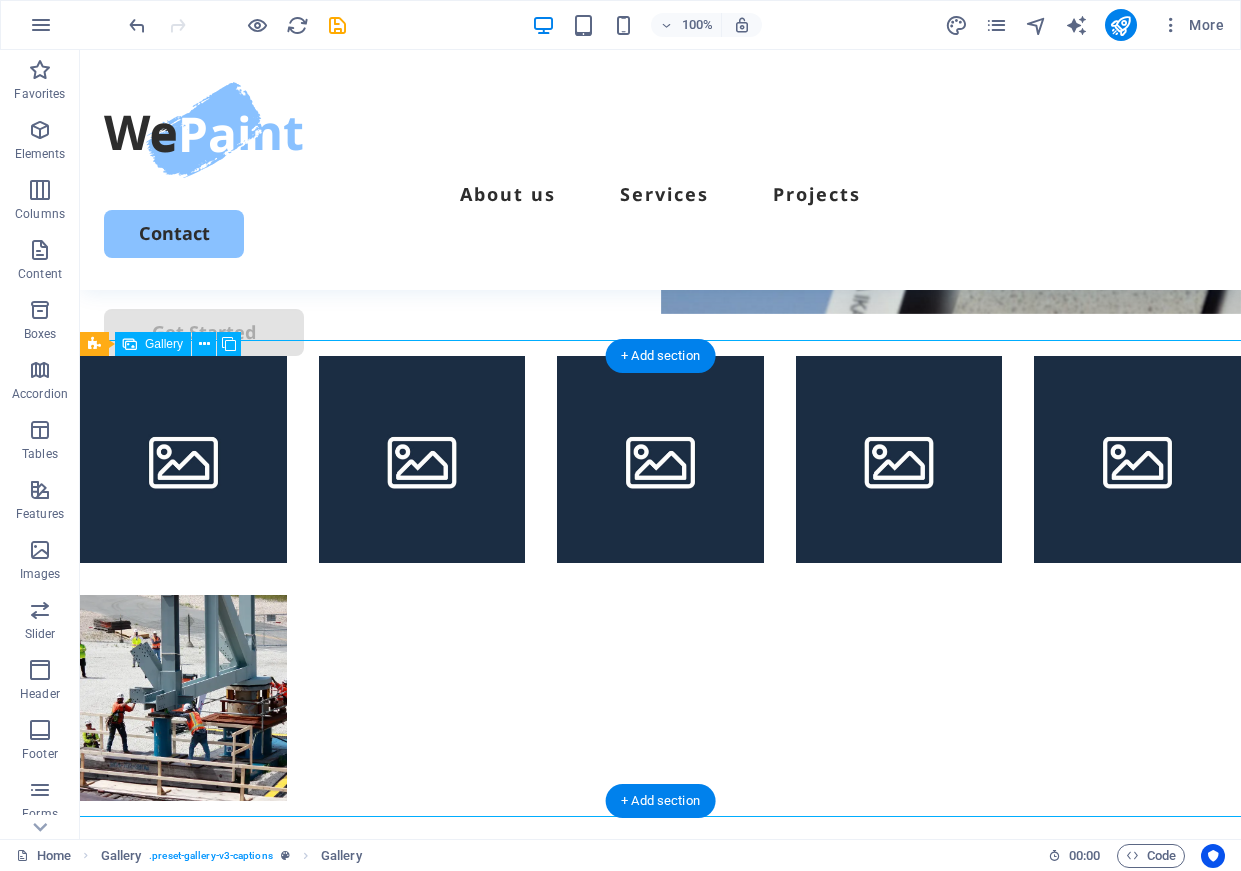 click at bounding box center (183, 698) 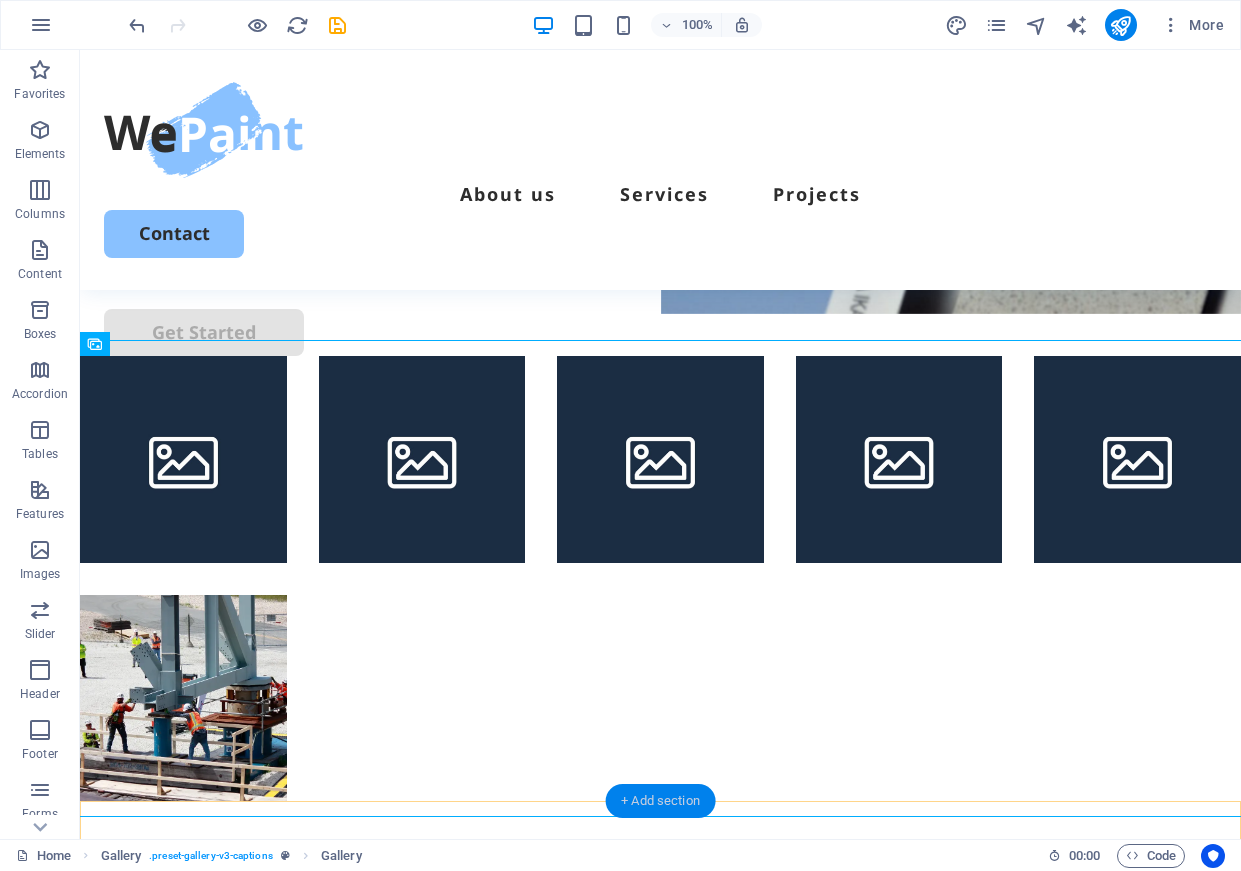 click on "+ Add section" at bounding box center (660, 801) 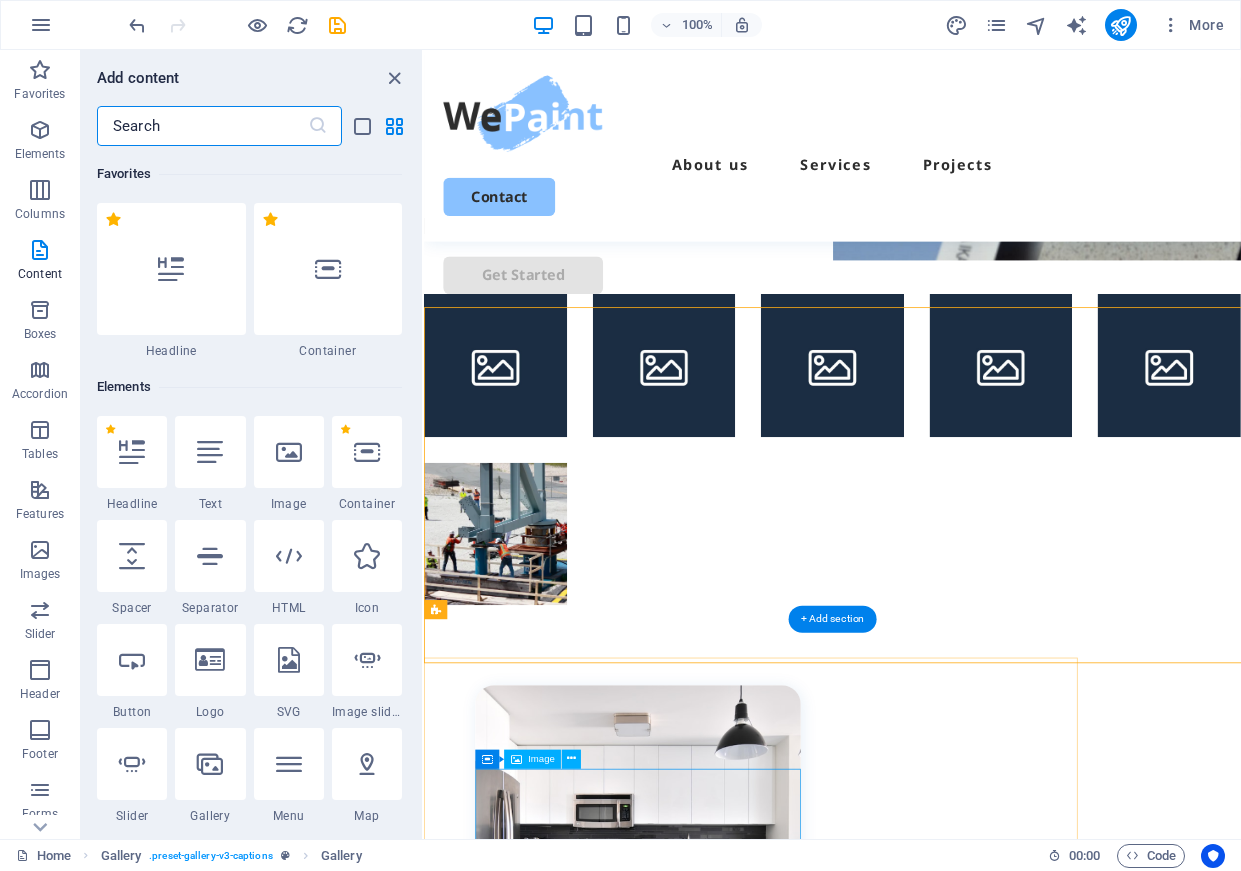 scroll, scrollTop: 543, scrollLeft: 0, axis: vertical 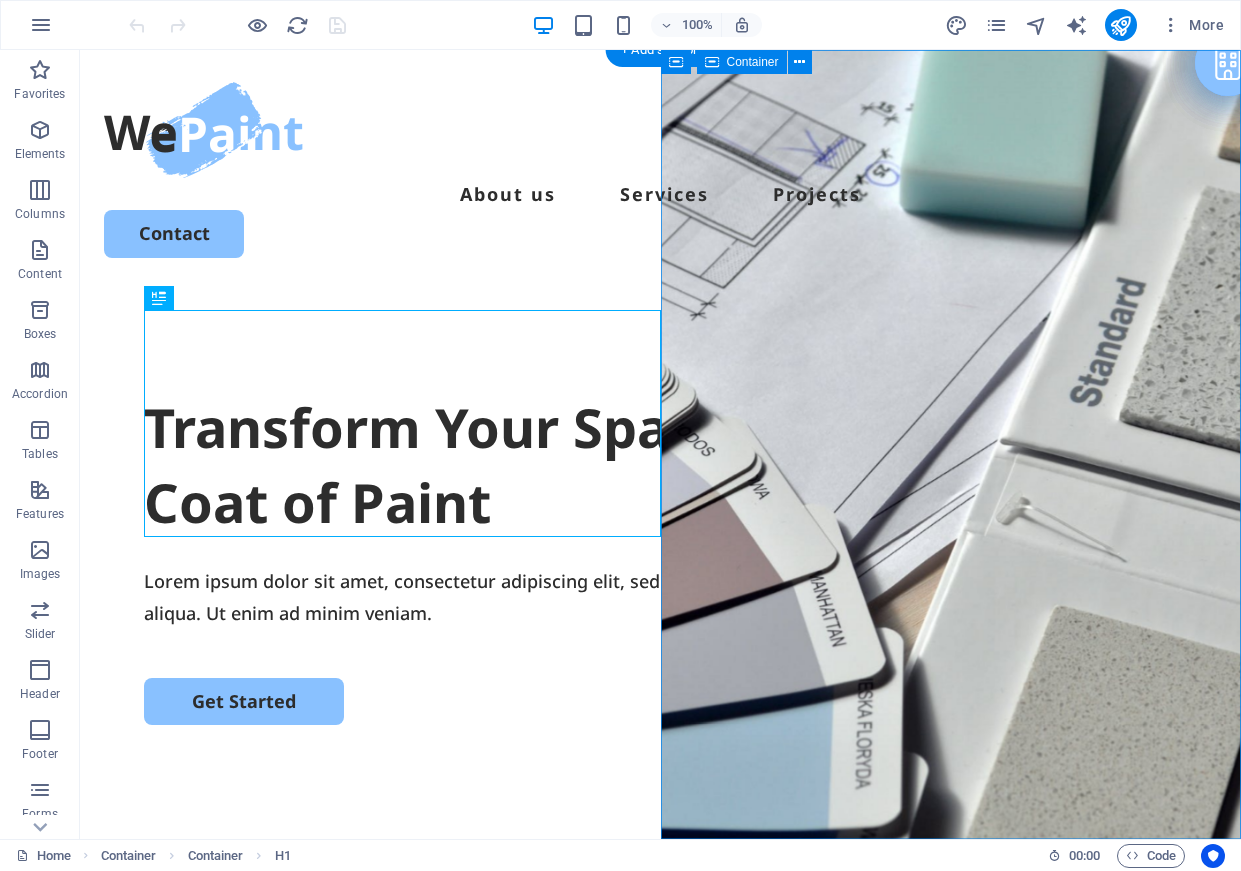 click on "Drop content here or  Add elements  Paste clipboard" at bounding box center (951, 1267) 